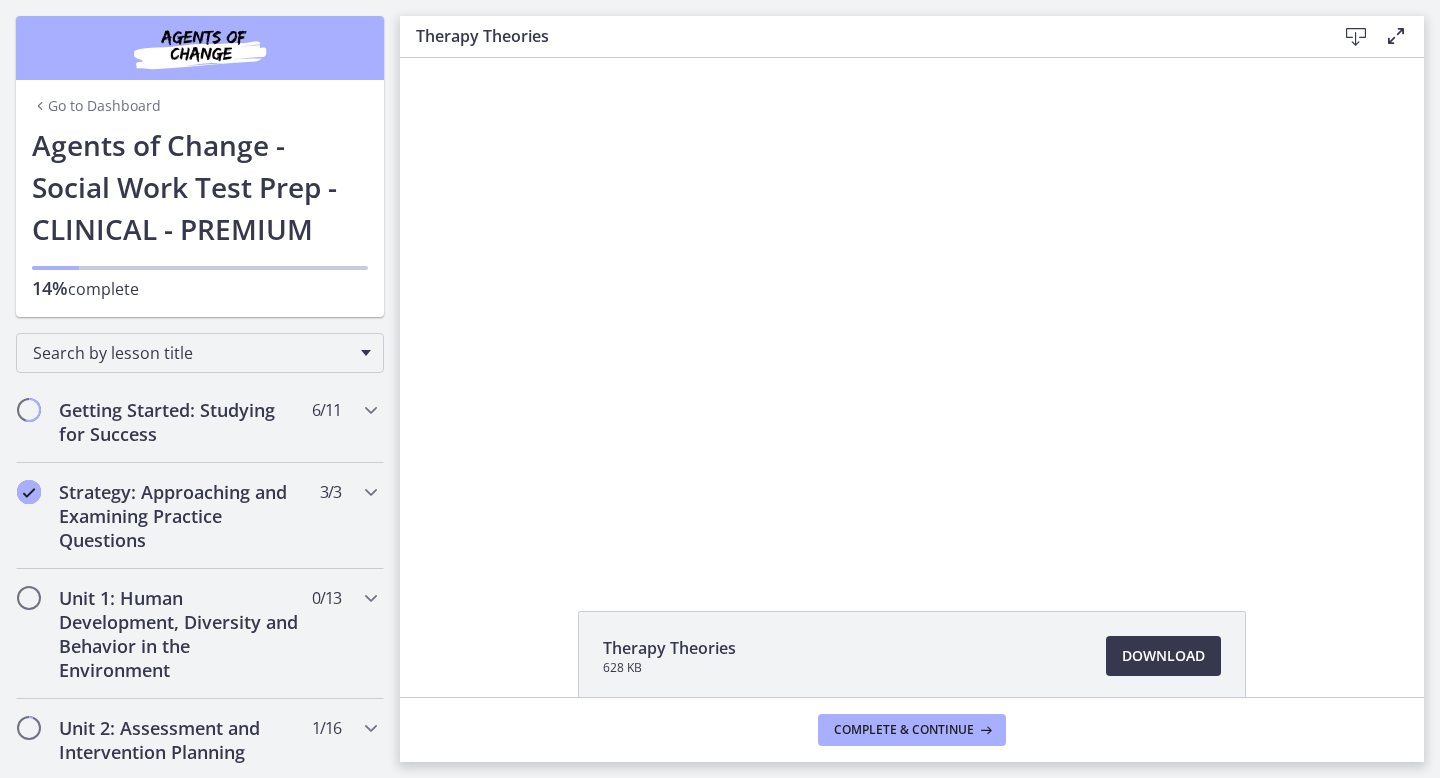 scroll, scrollTop: 0, scrollLeft: 0, axis: both 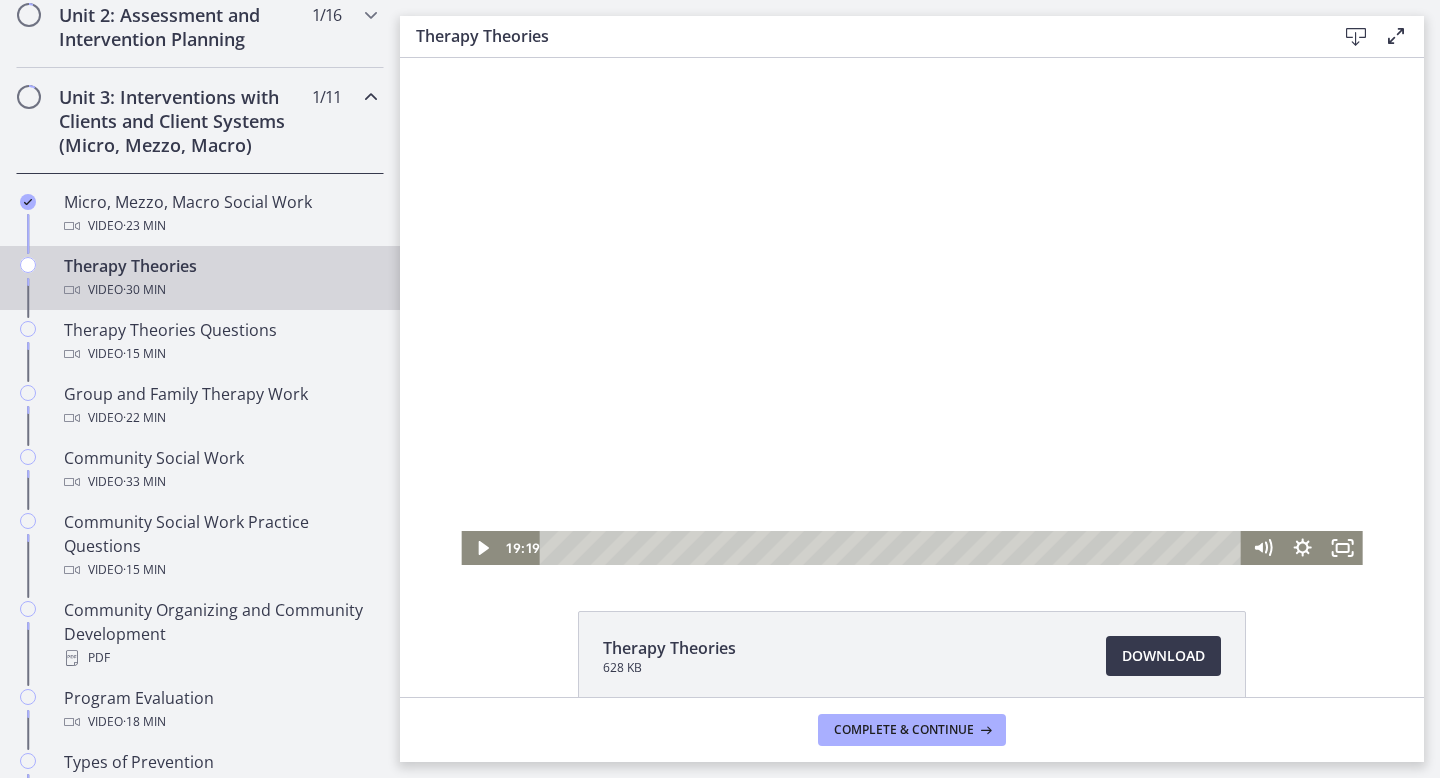 click at bounding box center (911, 311) 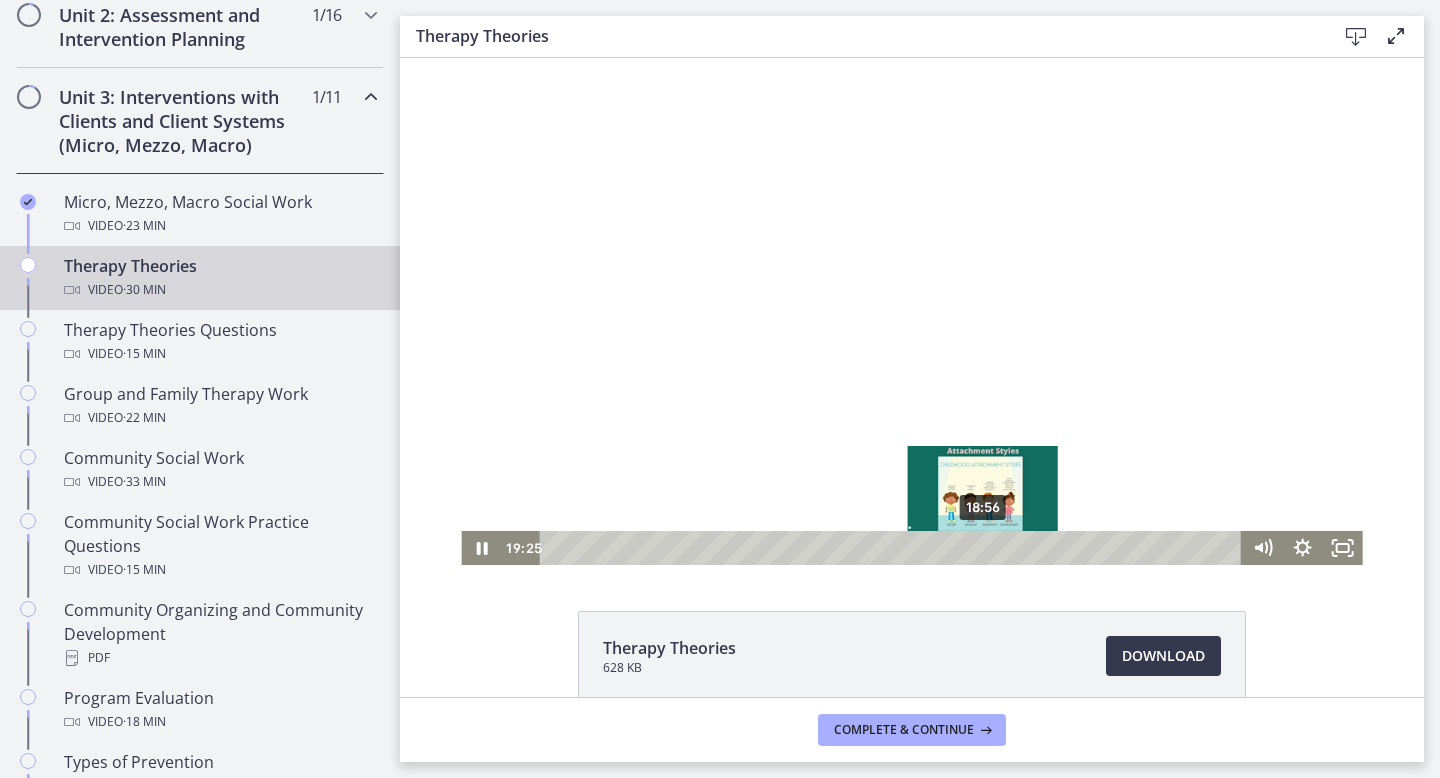 click on "18:56" at bounding box center (894, 548) 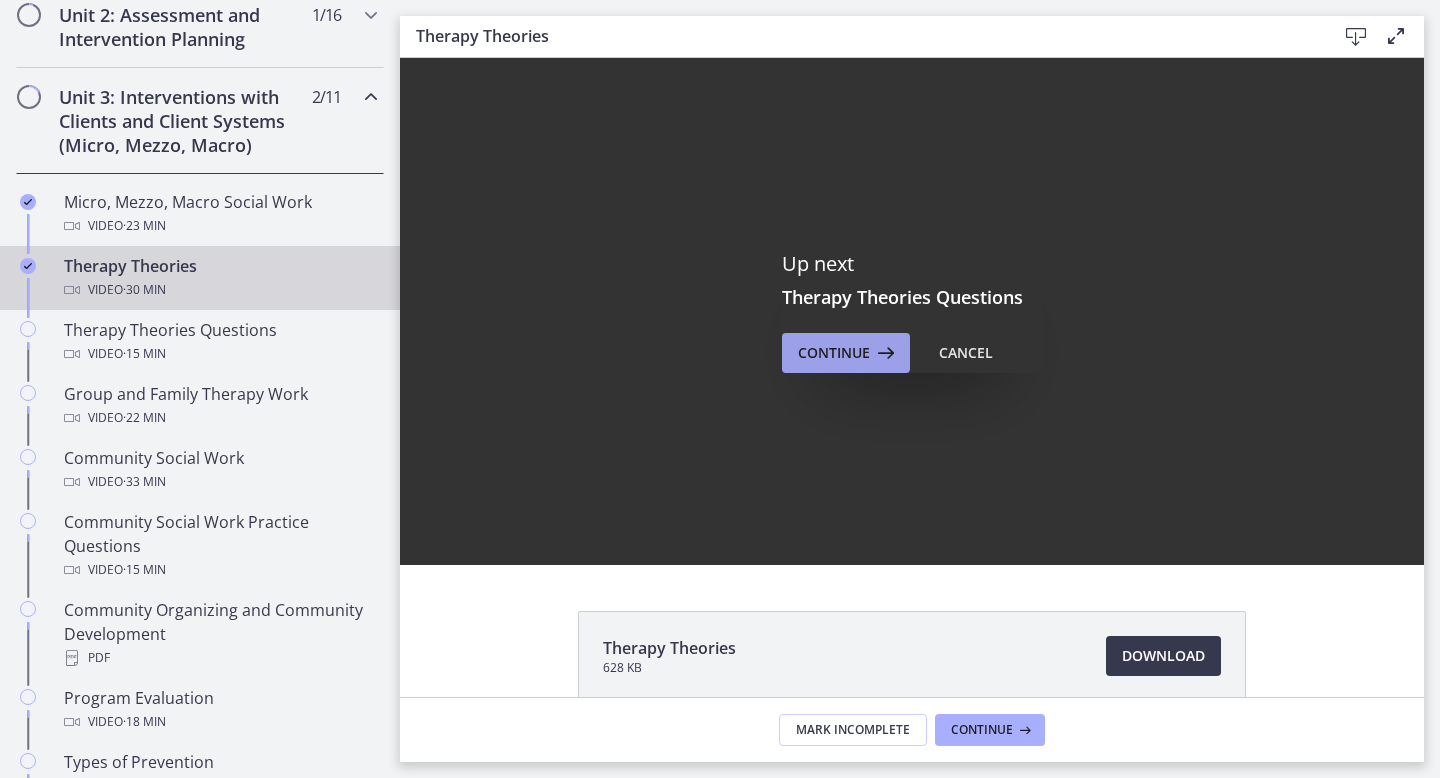 click on "Continue" at bounding box center [834, 353] 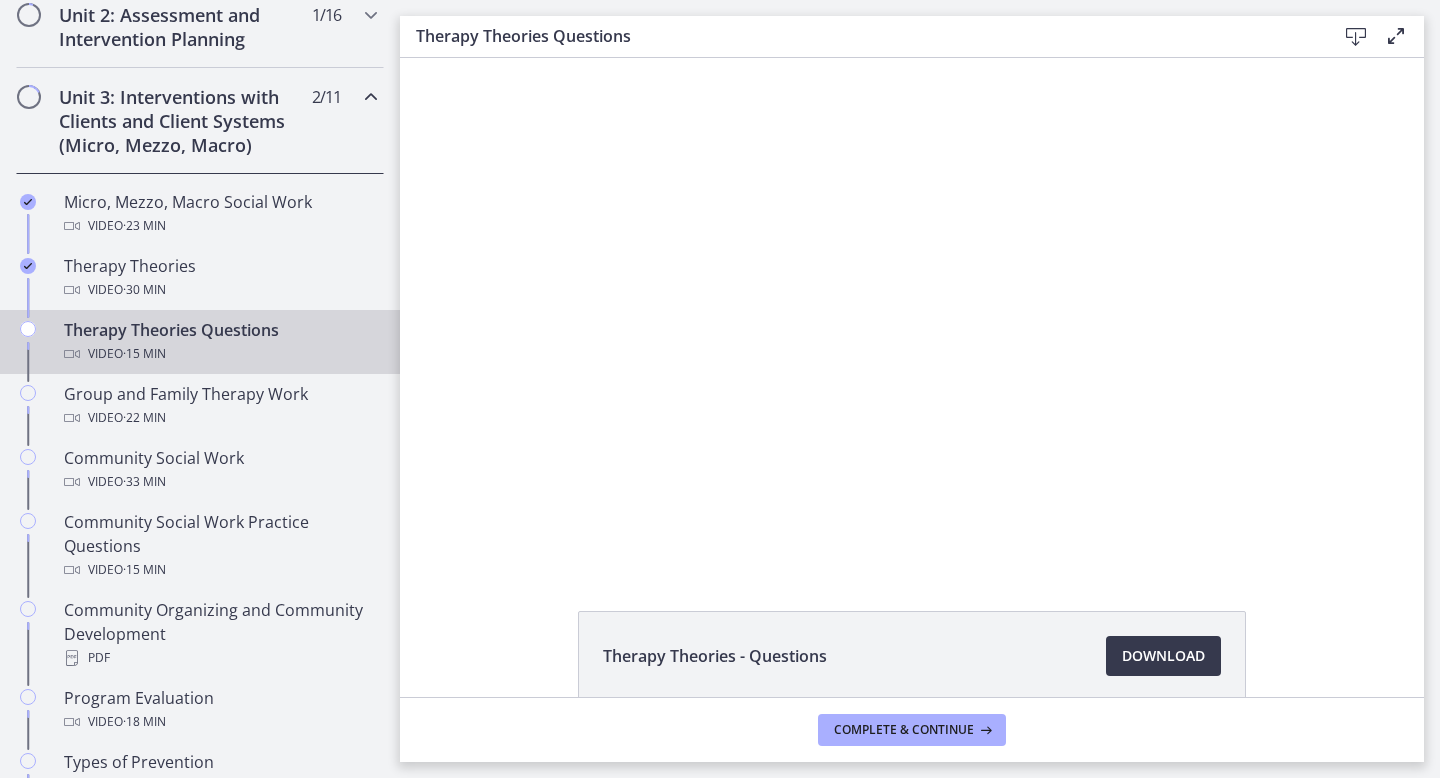 scroll, scrollTop: 0, scrollLeft: 0, axis: both 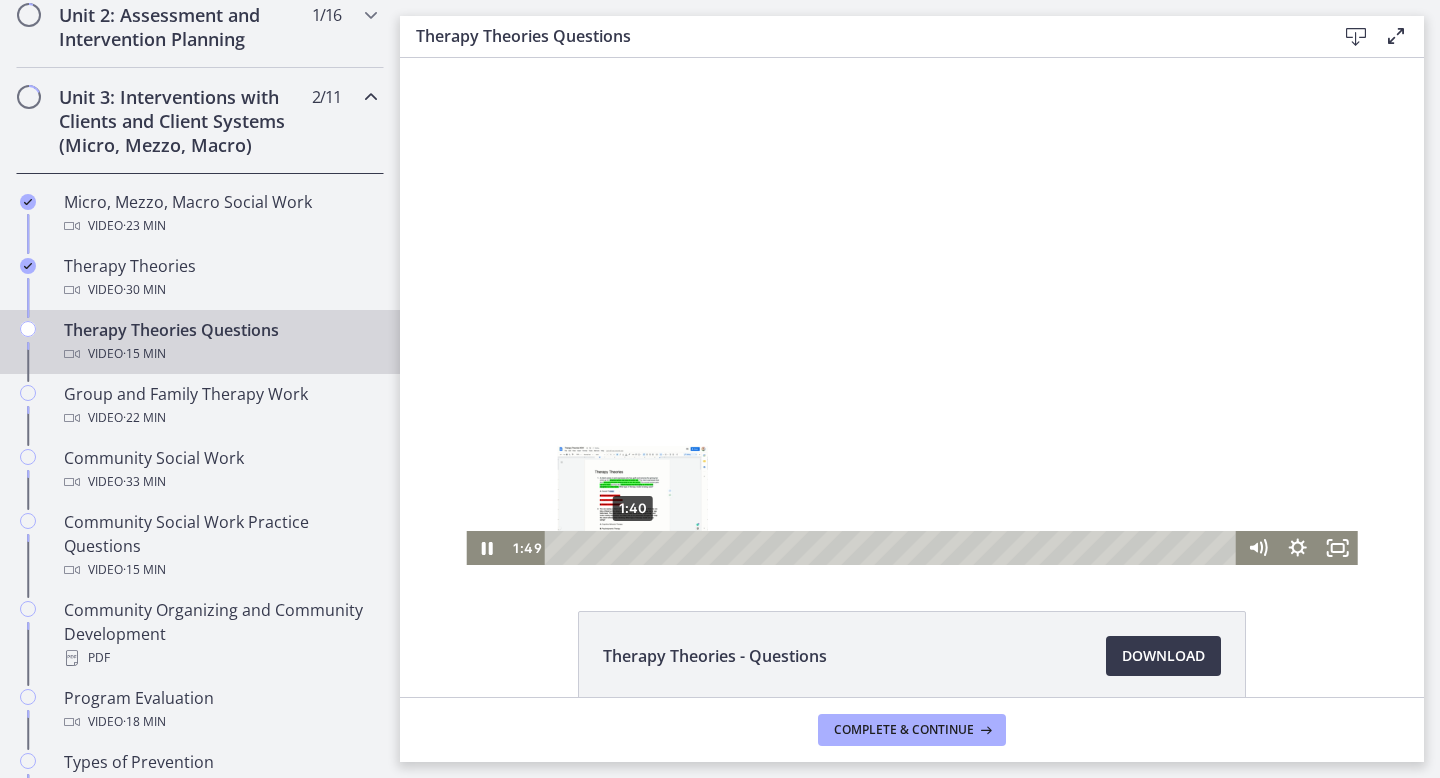 click on "1:40" at bounding box center [893, 548] 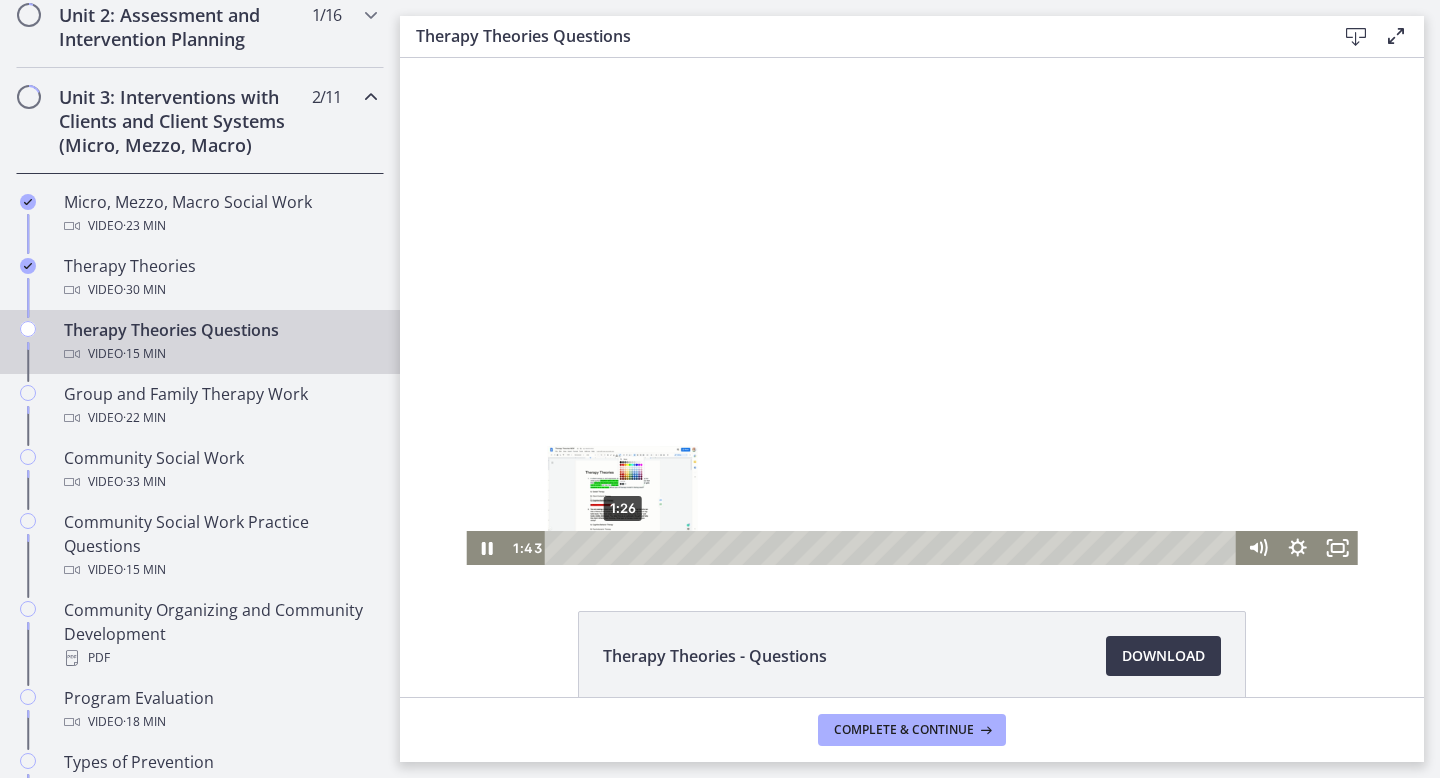 click on "1:26" at bounding box center (893, 548) 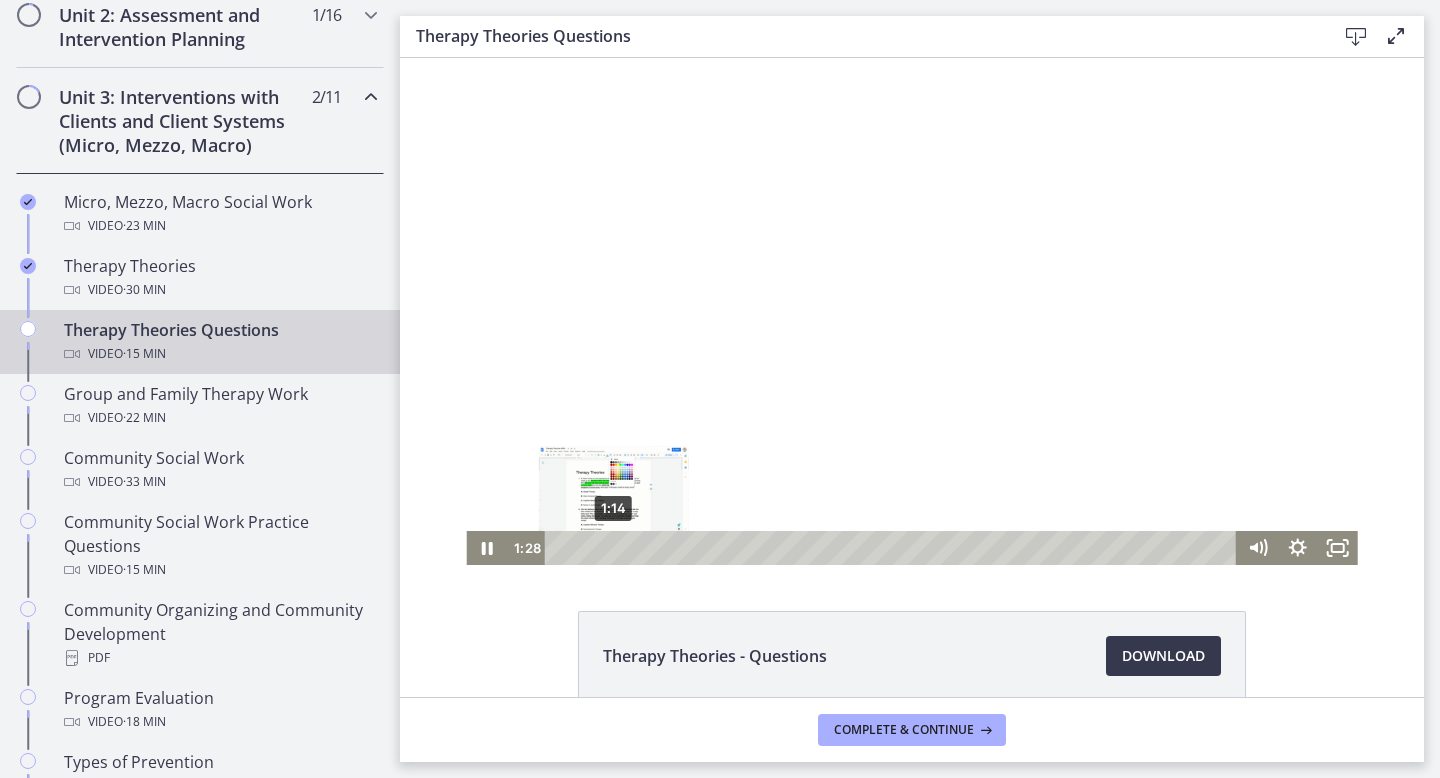 click on "1:14" at bounding box center (893, 548) 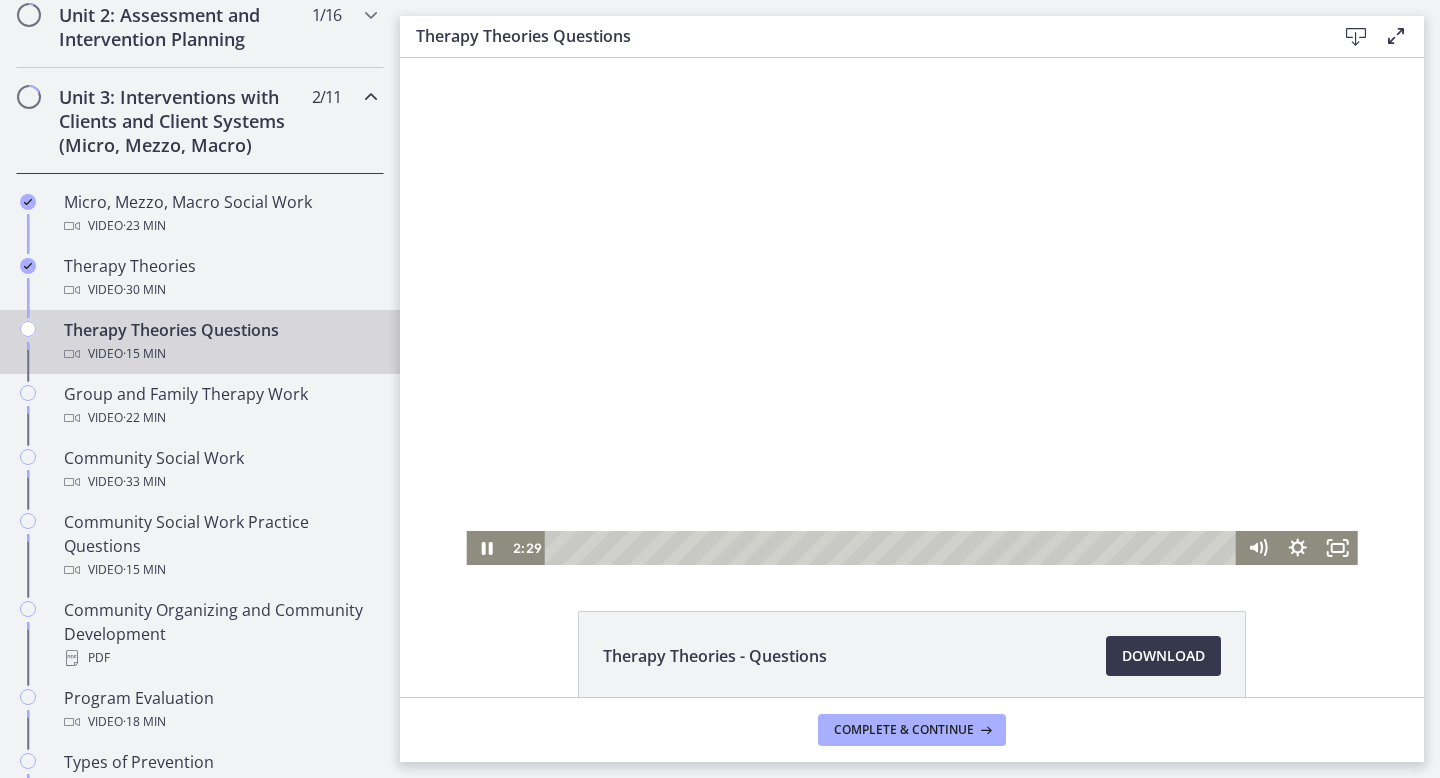 click at bounding box center (911, 311) 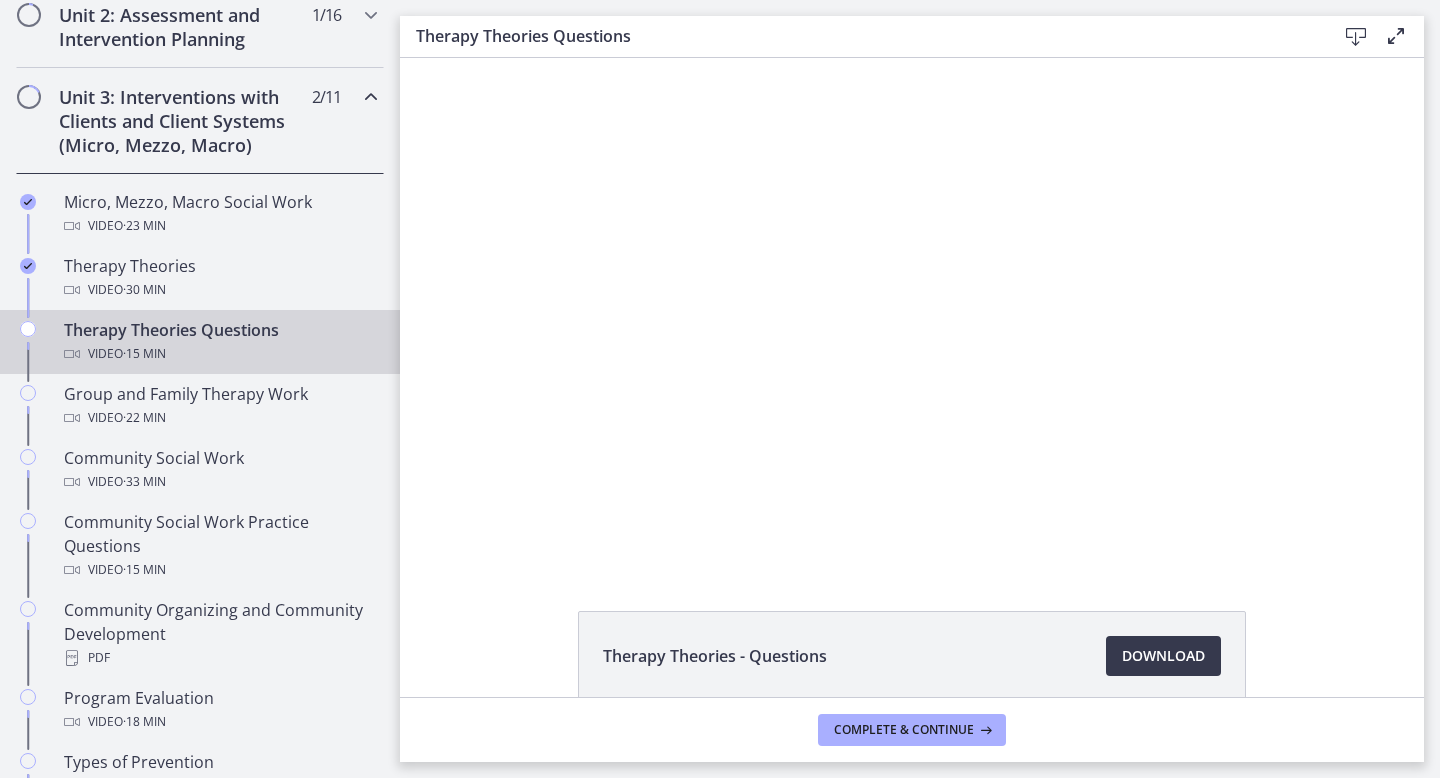 click at bounding box center [911, 311] 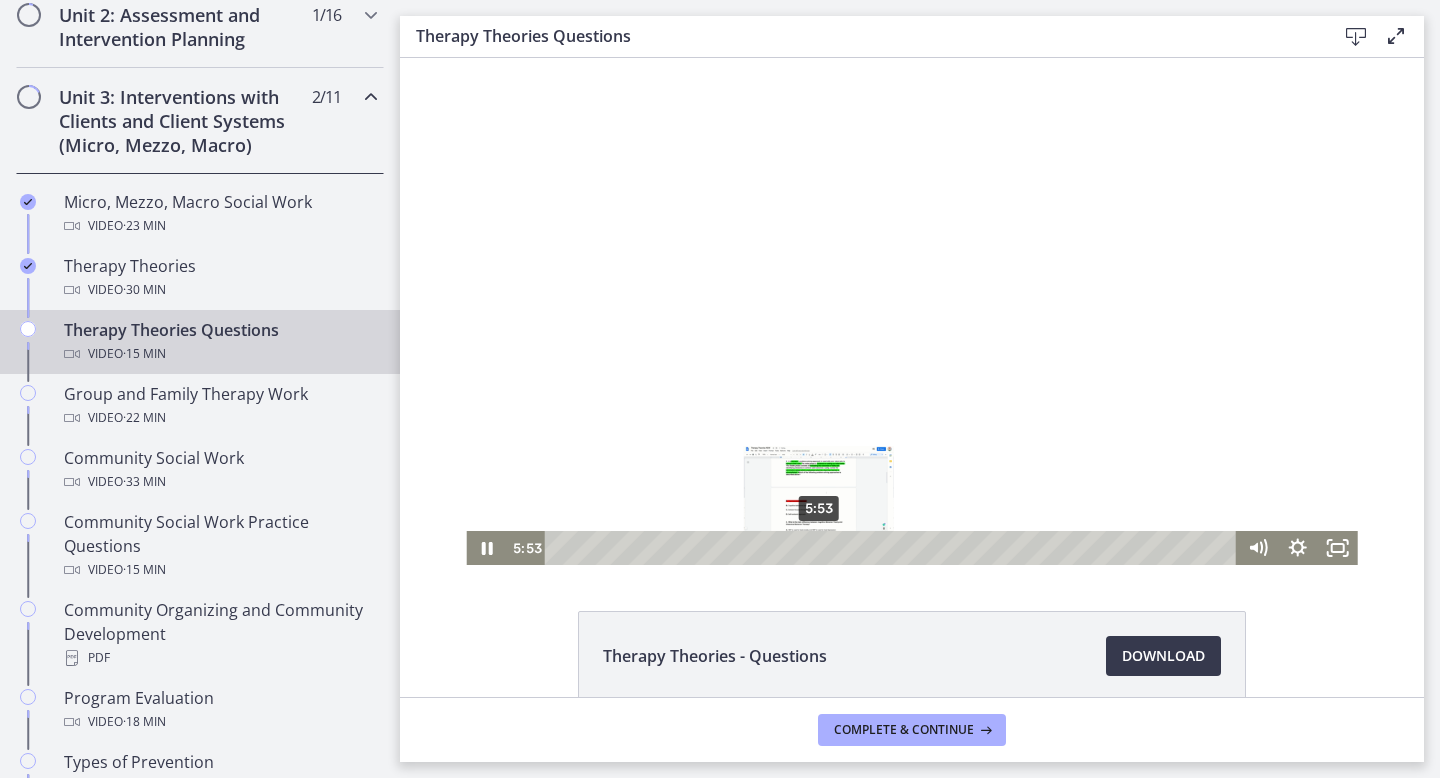 click on "5:53" at bounding box center (893, 548) 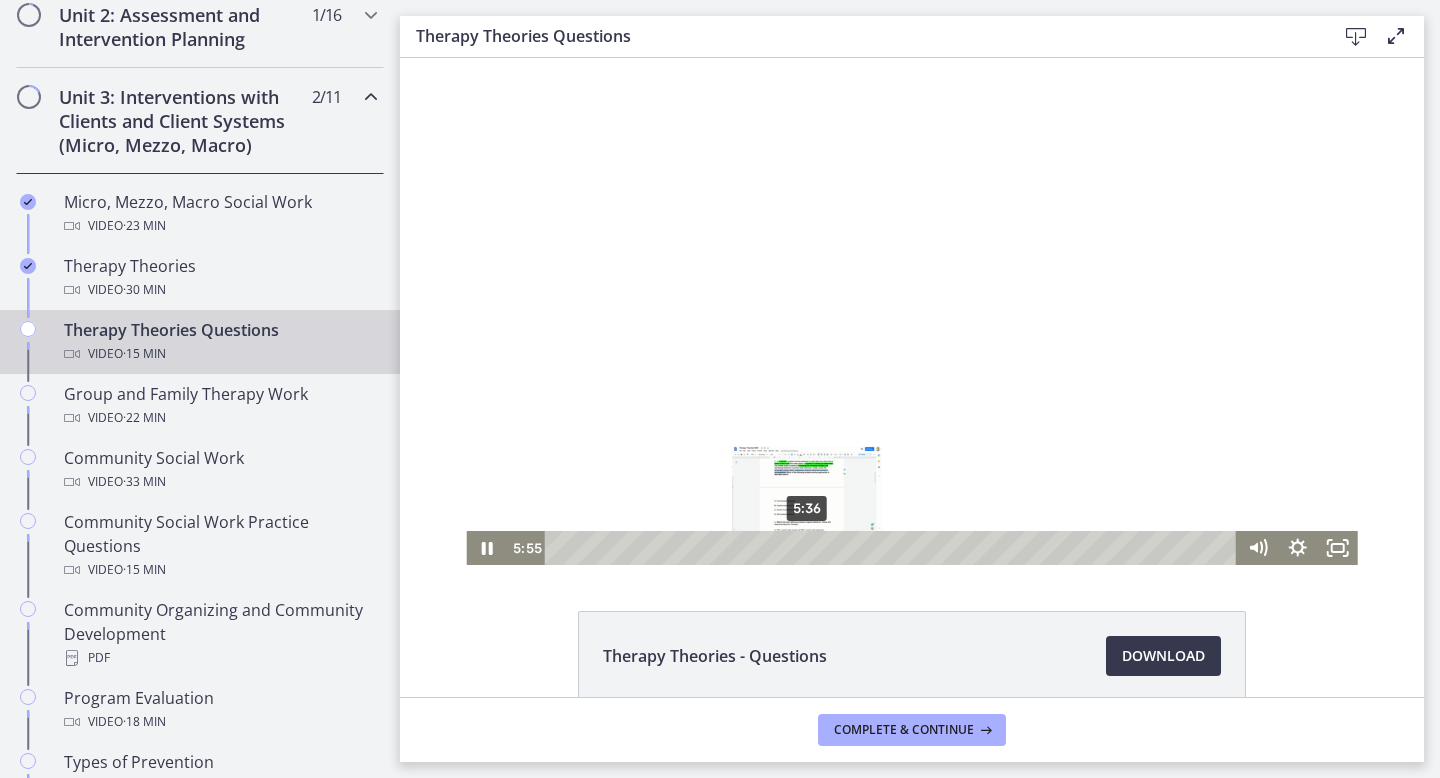 click on "5:36" at bounding box center [893, 548] 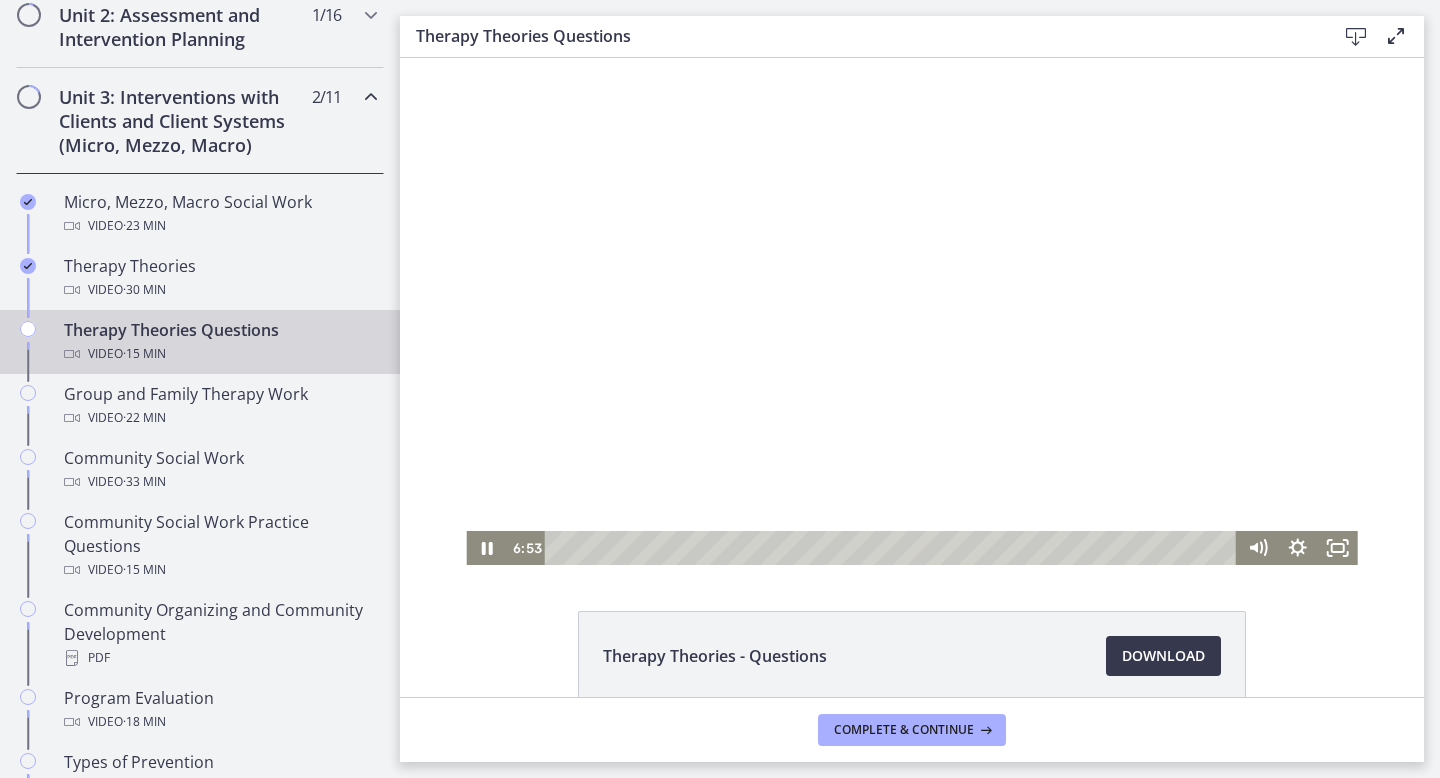 click at bounding box center (911, 311) 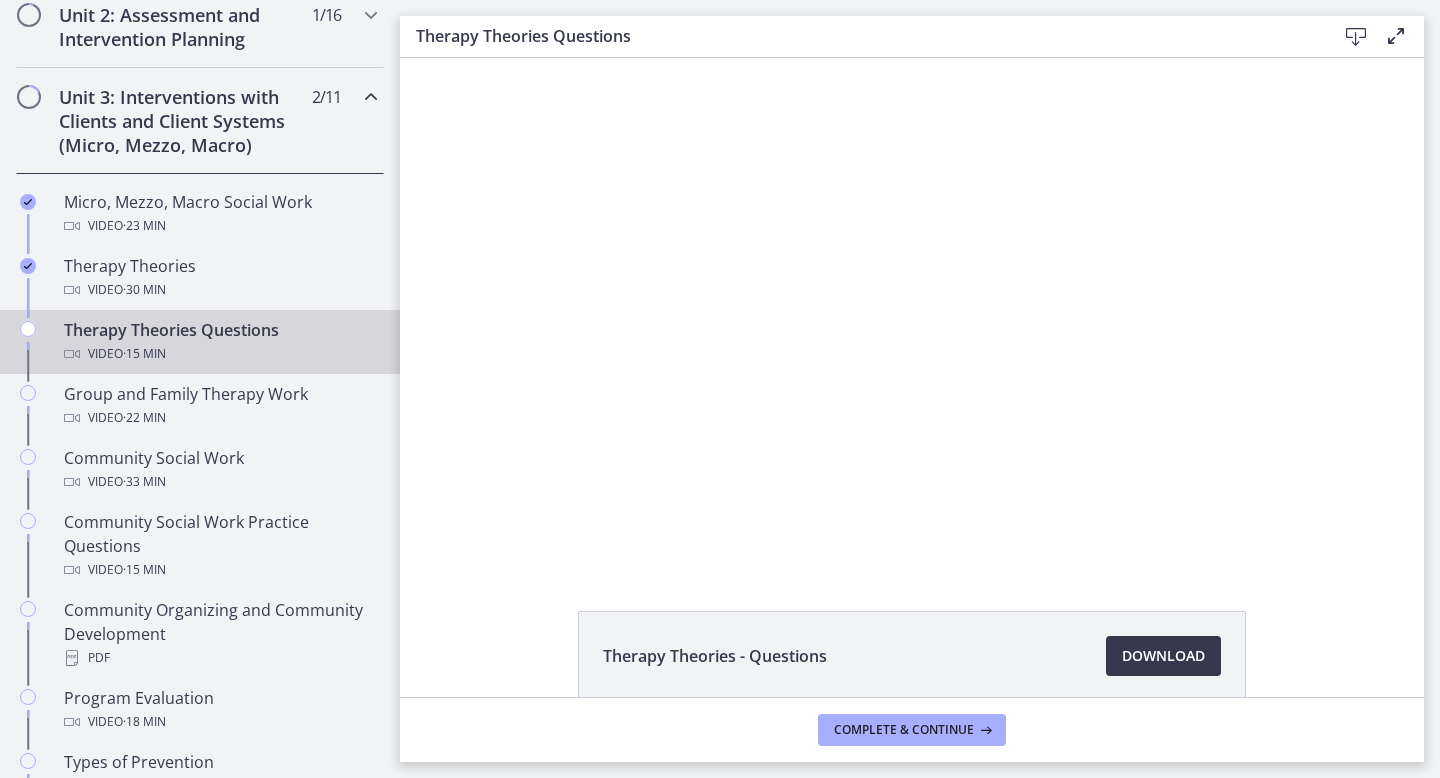 click at bounding box center (911, 311) 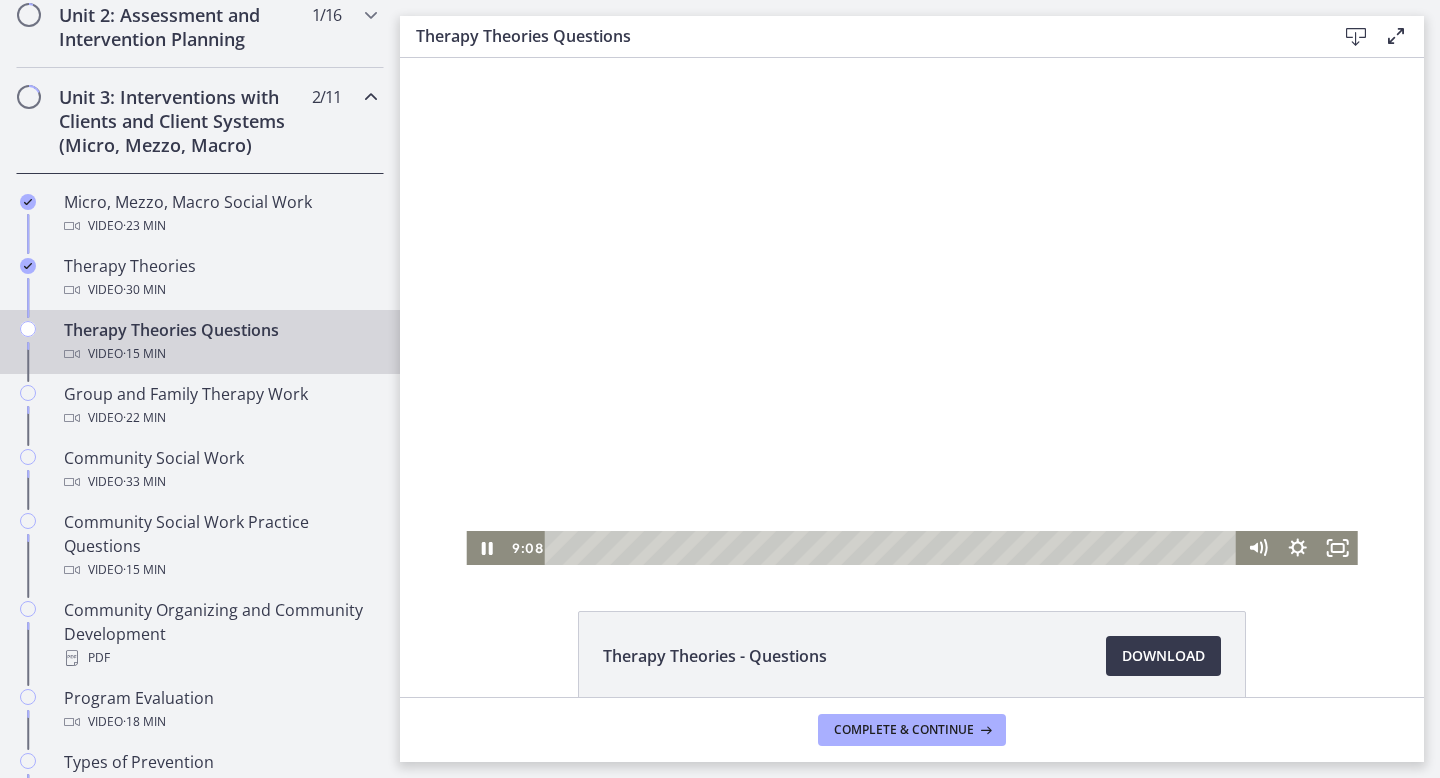 click at bounding box center (911, 311) 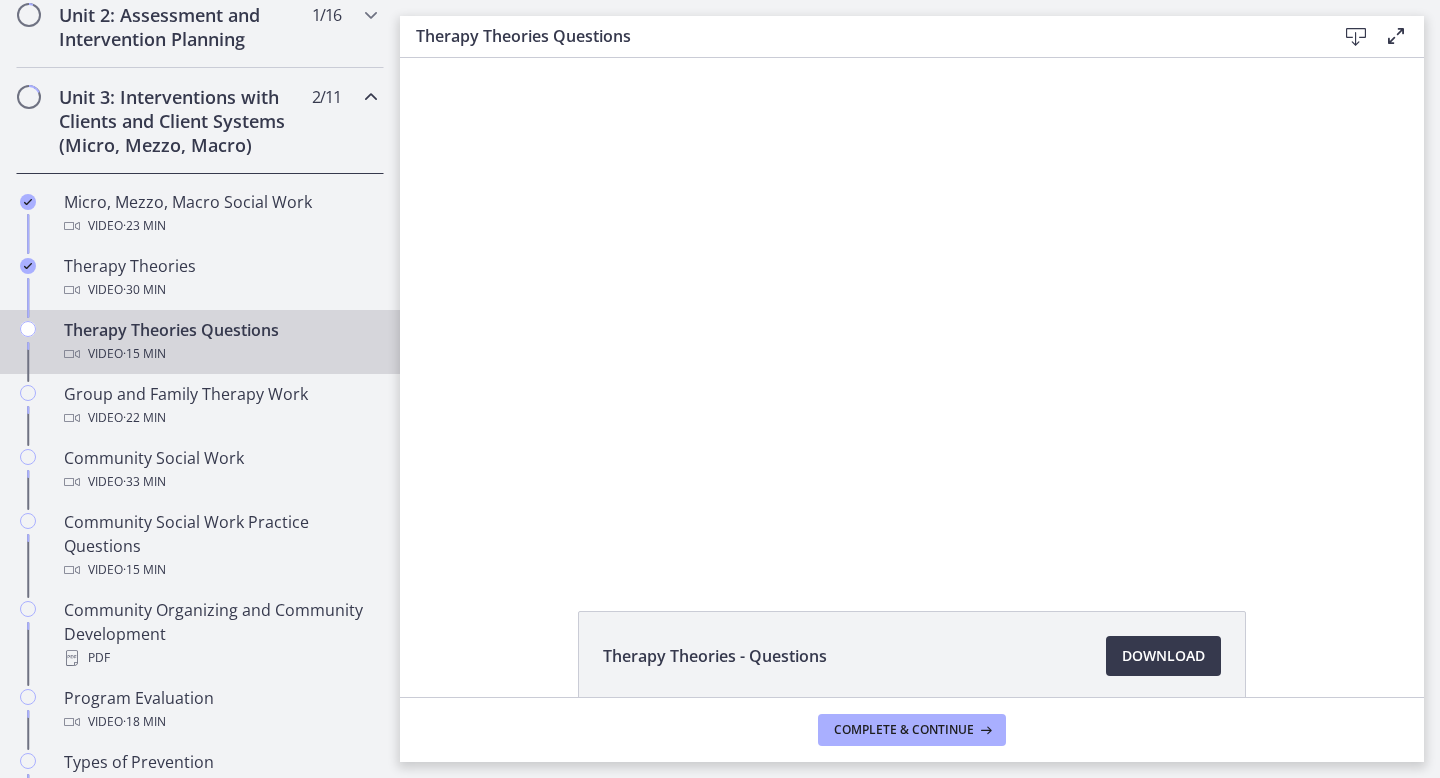 click at bounding box center (911, 311) 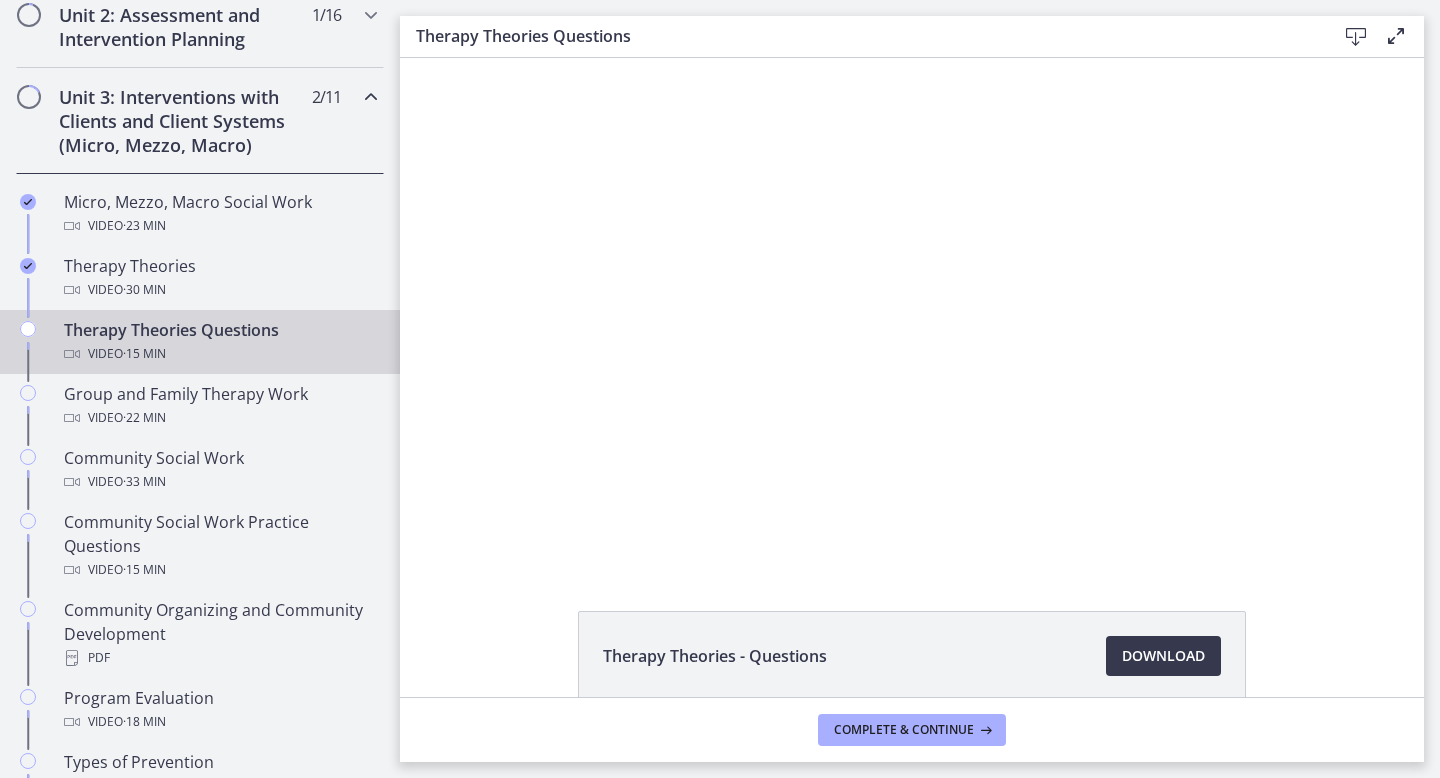 click at bounding box center [911, 311] 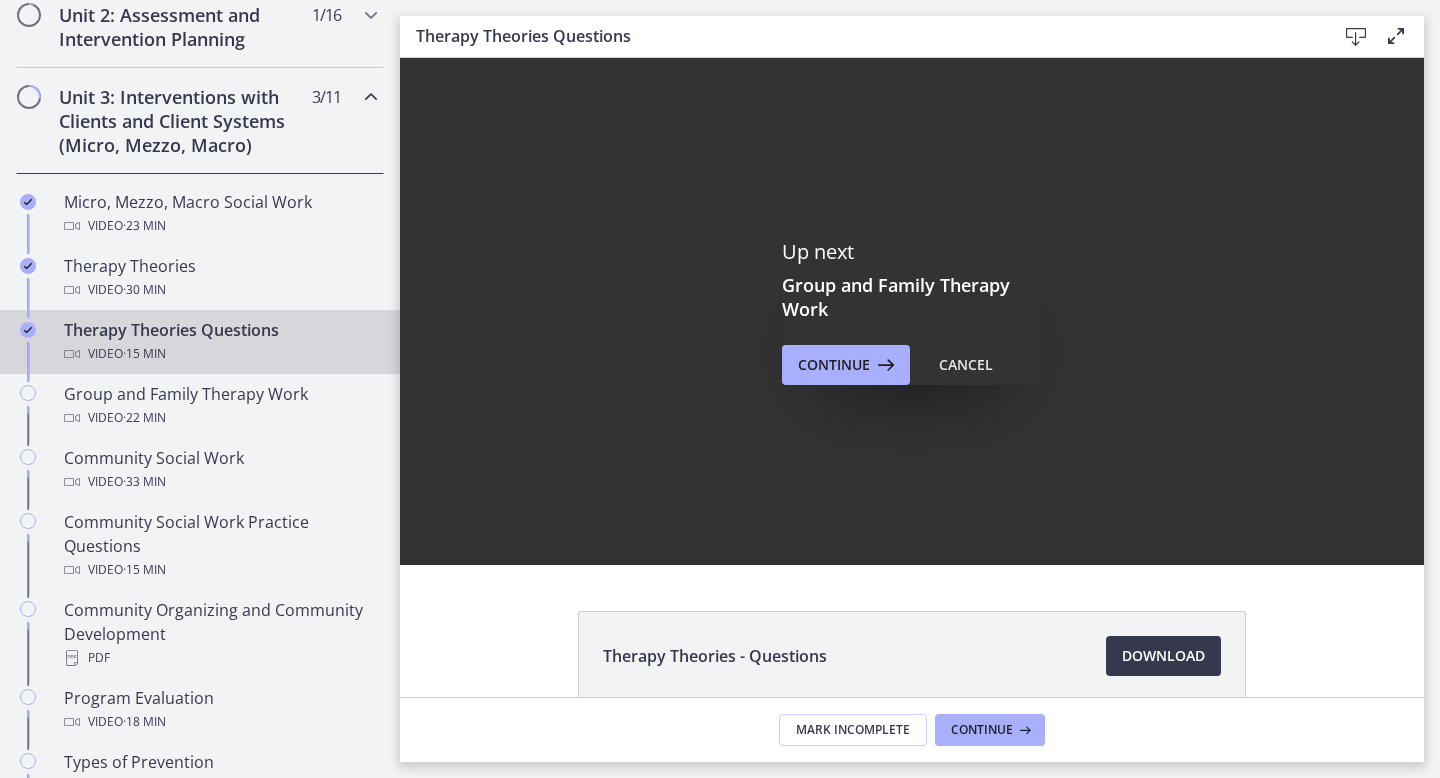 scroll, scrollTop: 0, scrollLeft: 0, axis: both 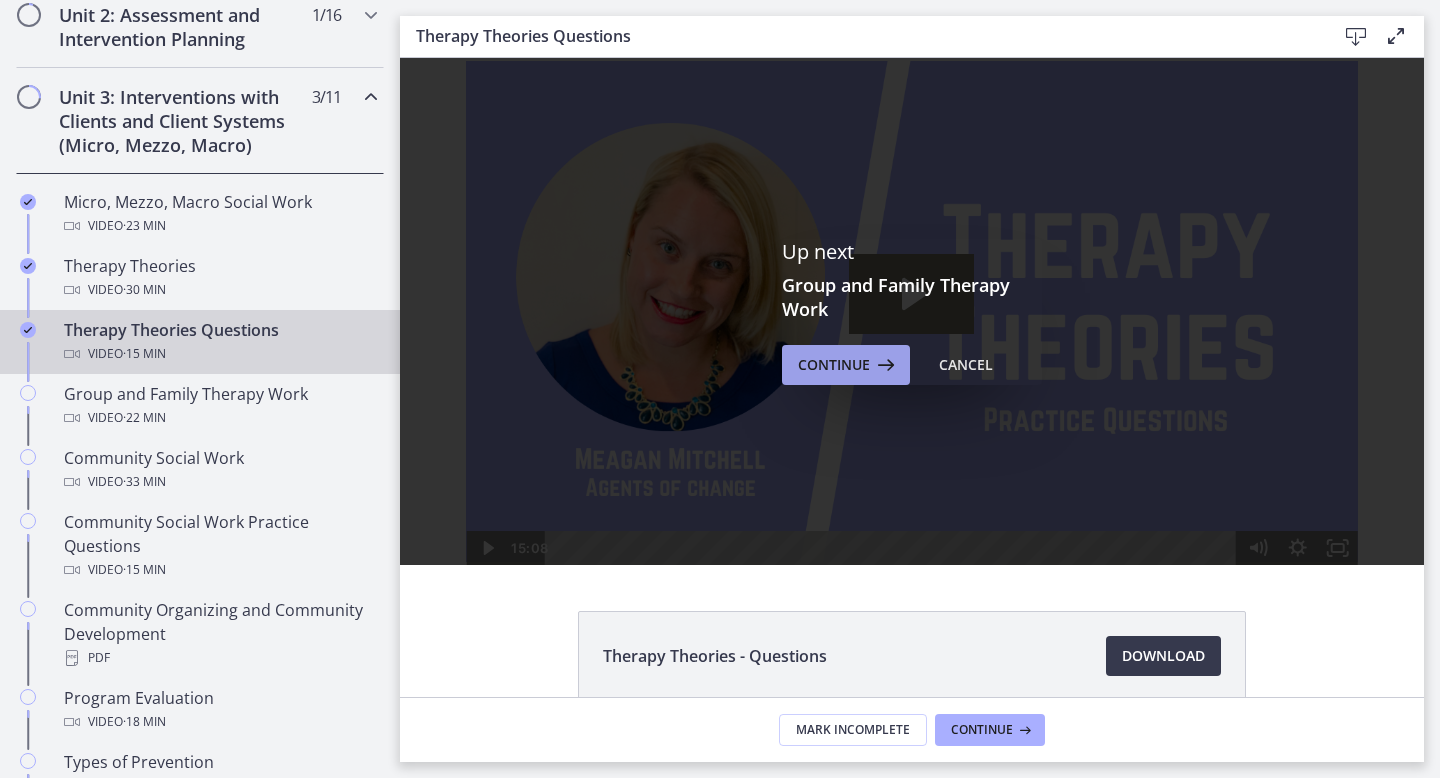 click at bounding box center [884, 365] 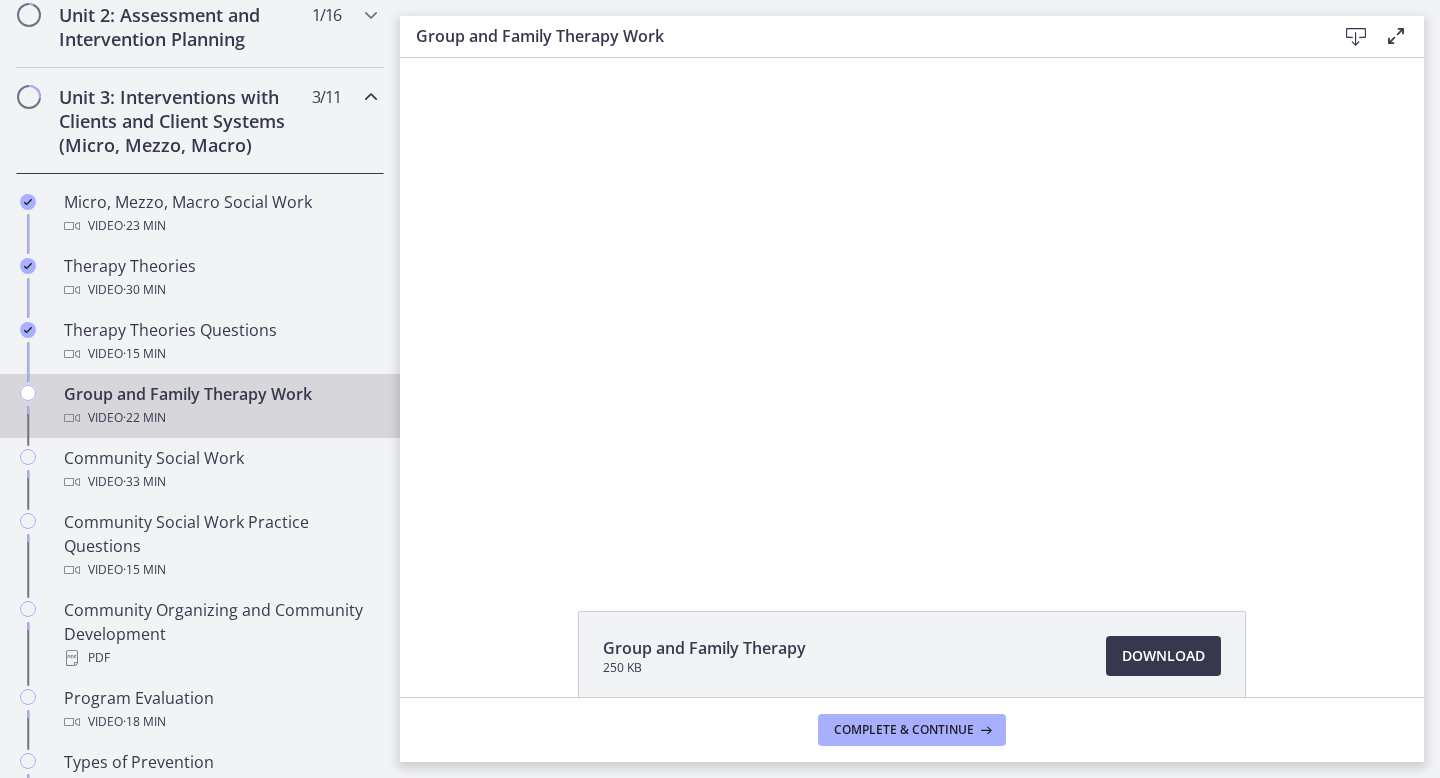 scroll, scrollTop: 0, scrollLeft: 0, axis: both 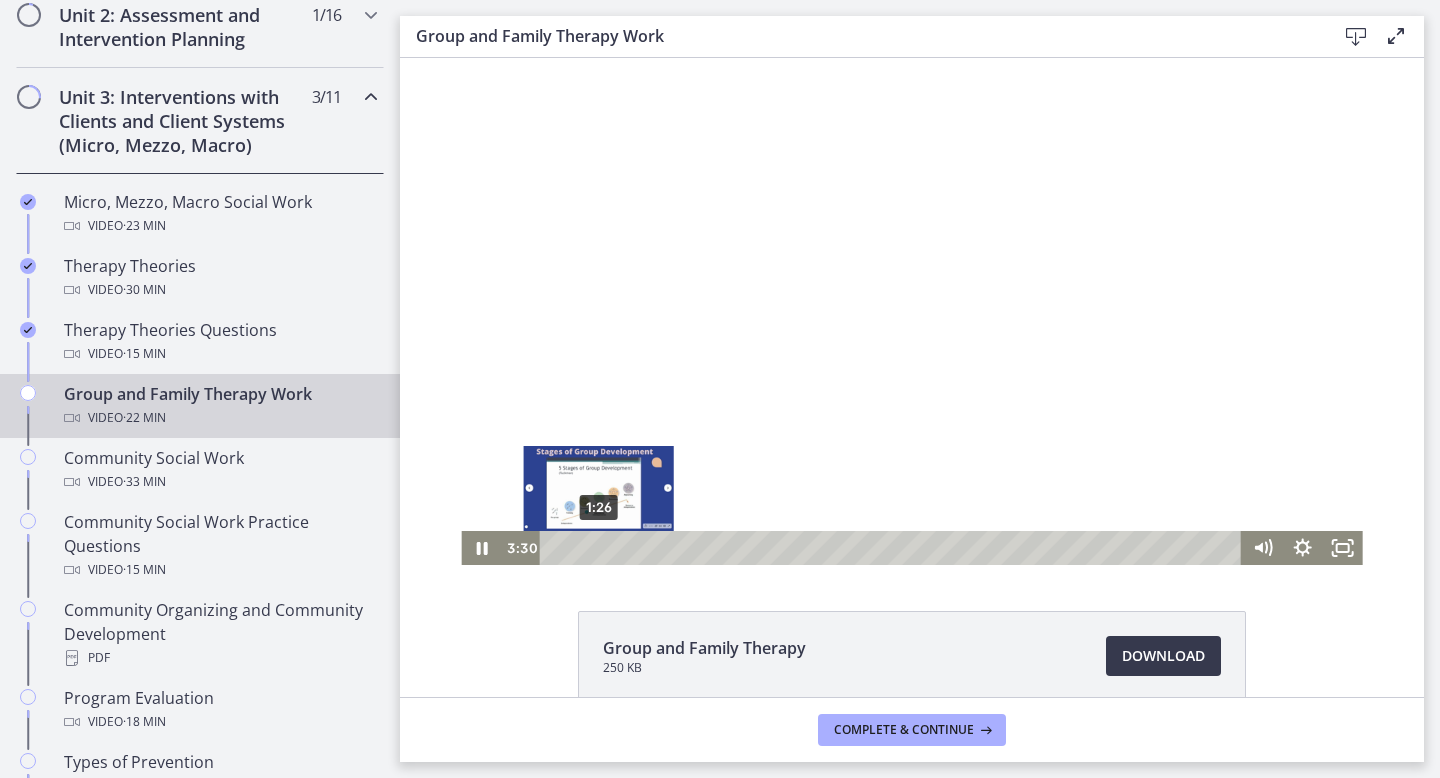 click on "1:26" at bounding box center [894, 548] 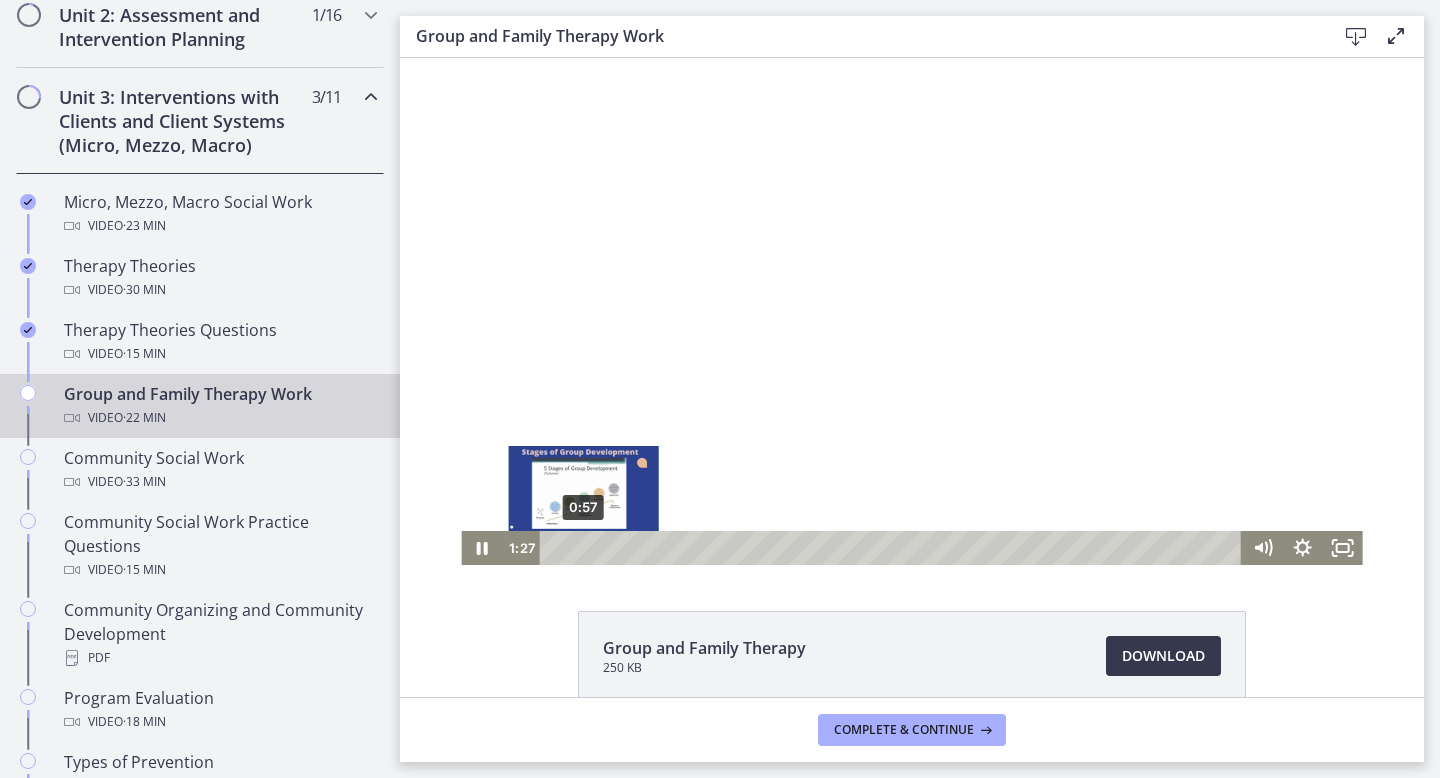 click on "0:57" at bounding box center [894, 548] 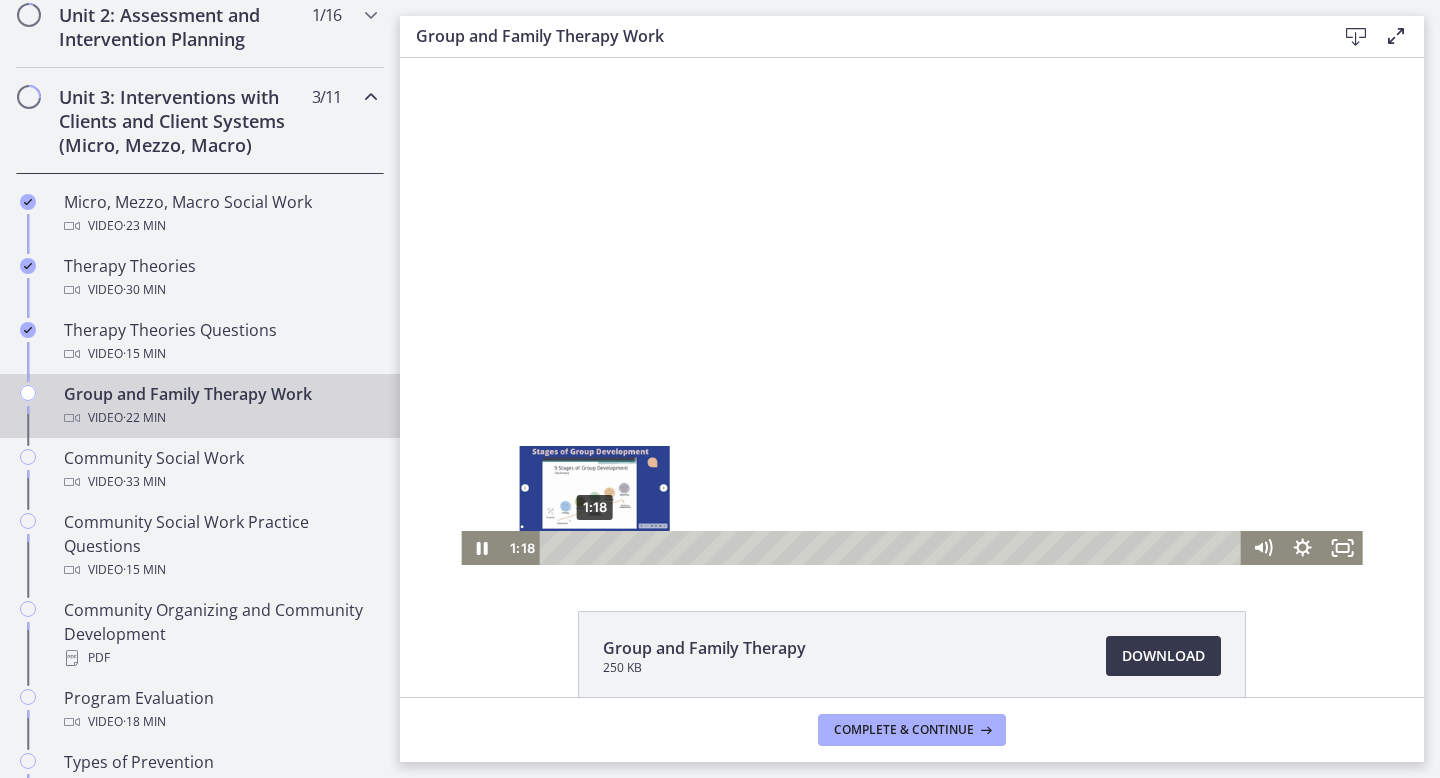 click on "1:18" at bounding box center (894, 548) 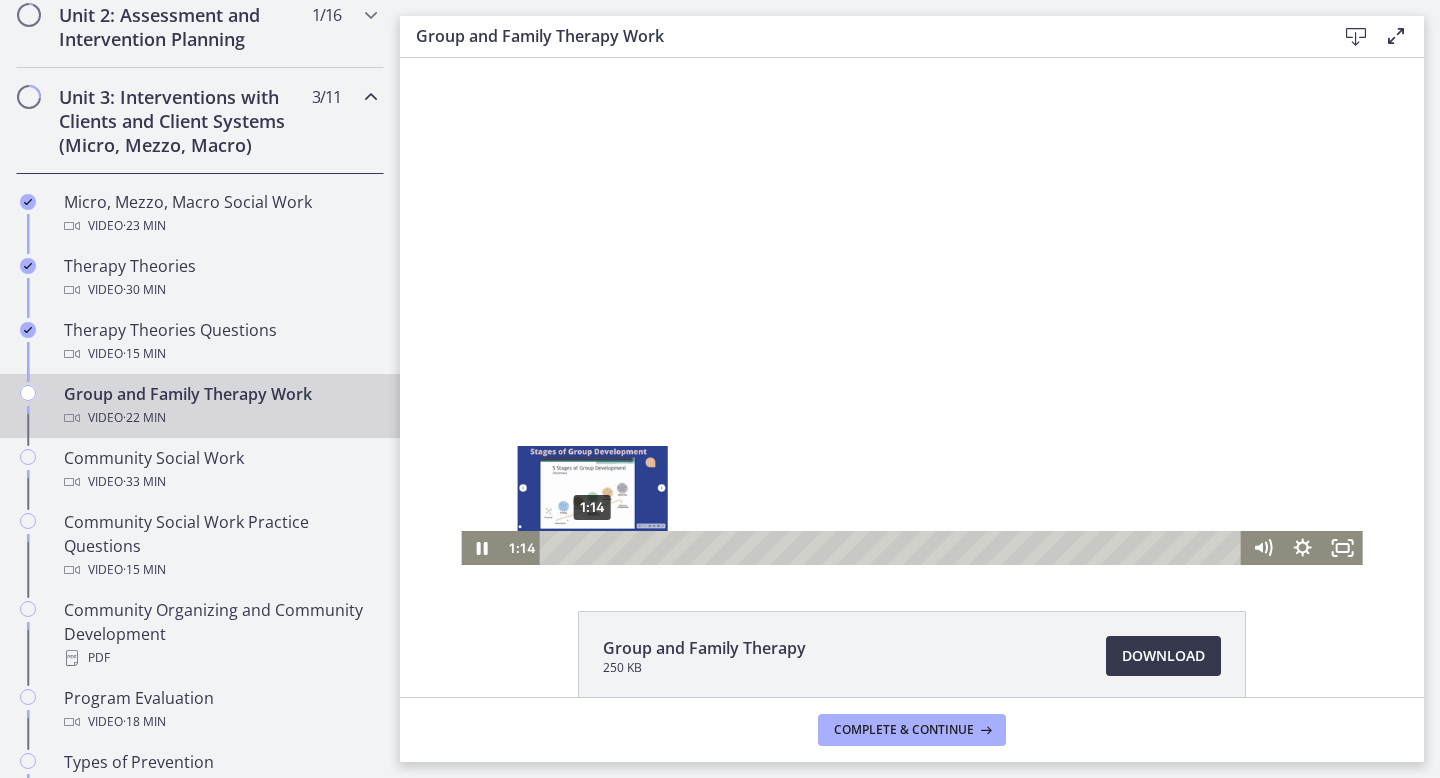 click on "1:14" at bounding box center [894, 548] 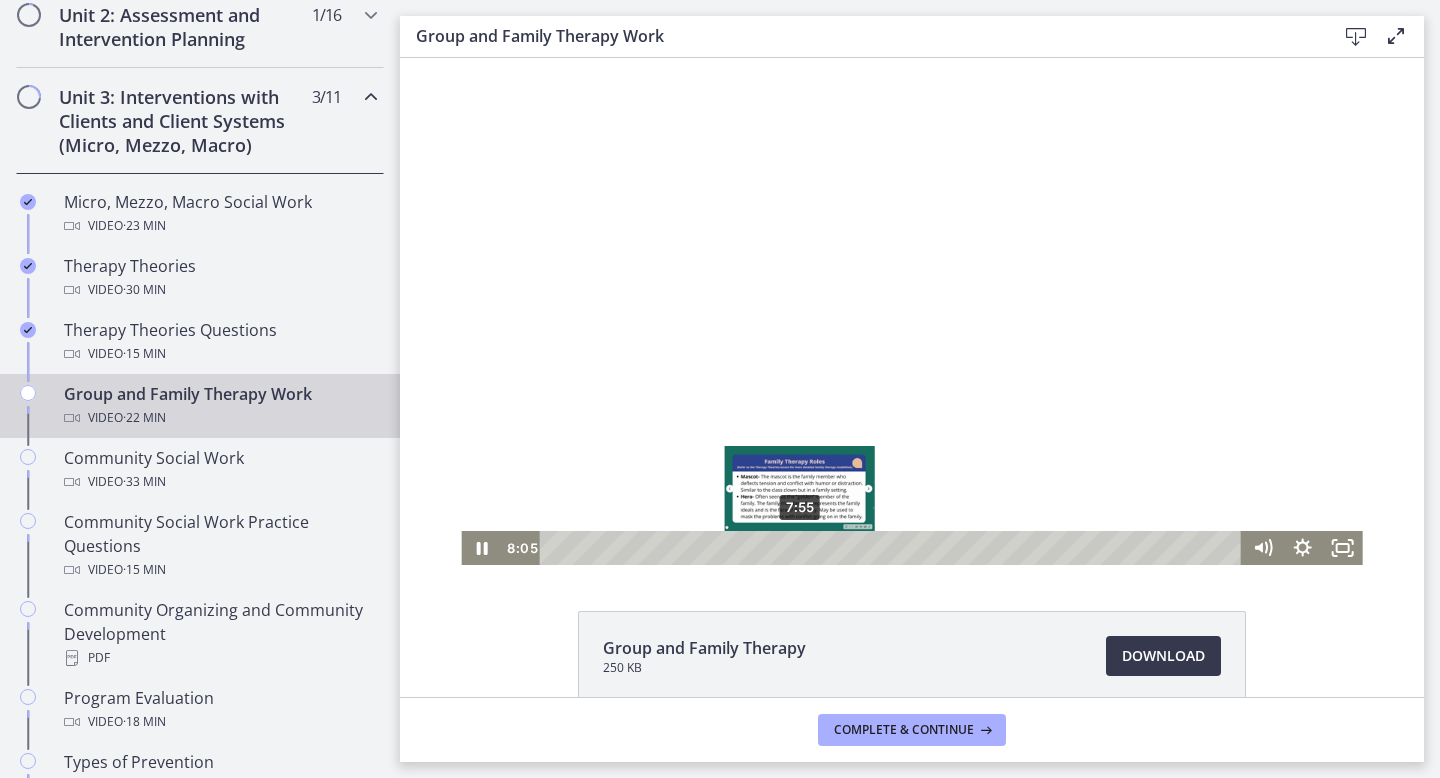 click at bounding box center (804, 547) 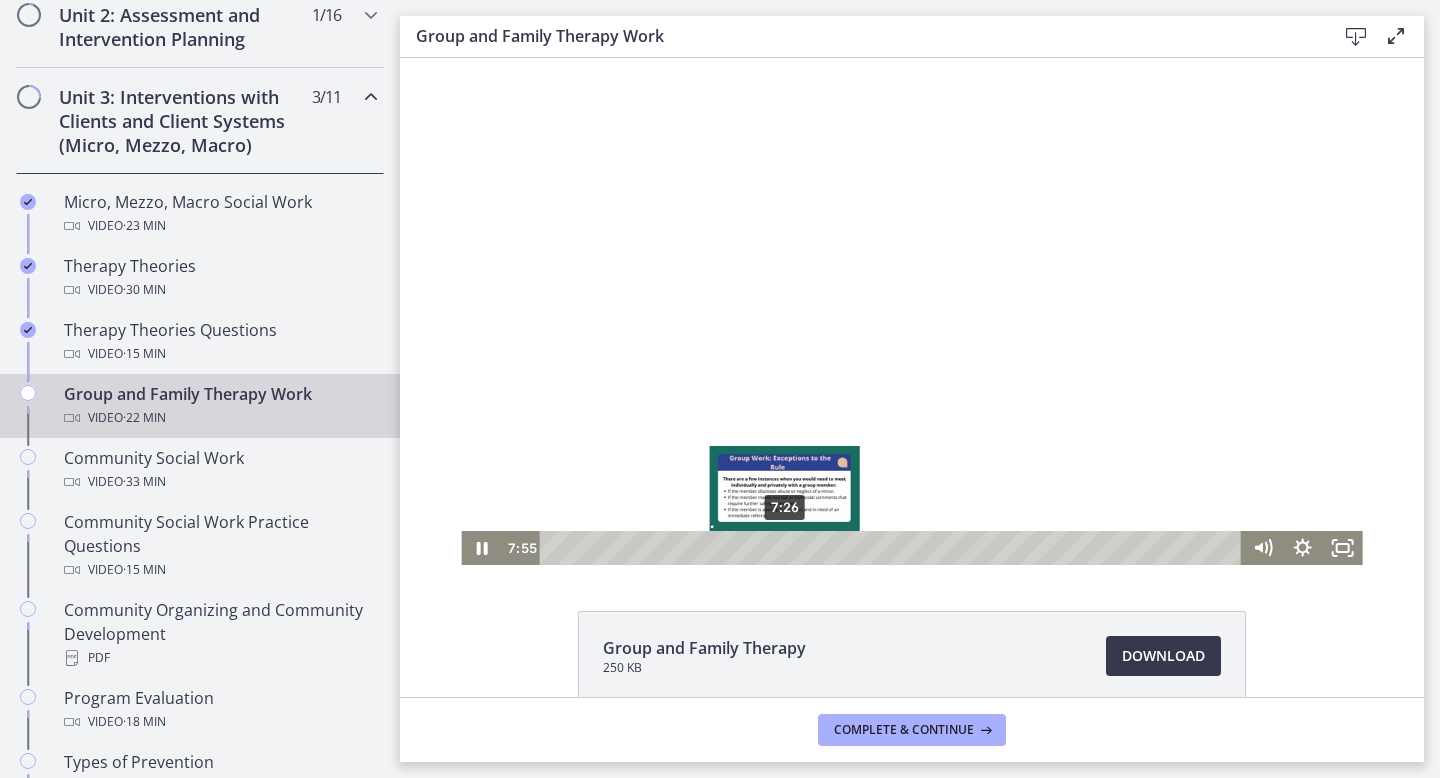 click on "7:26" at bounding box center [894, 548] 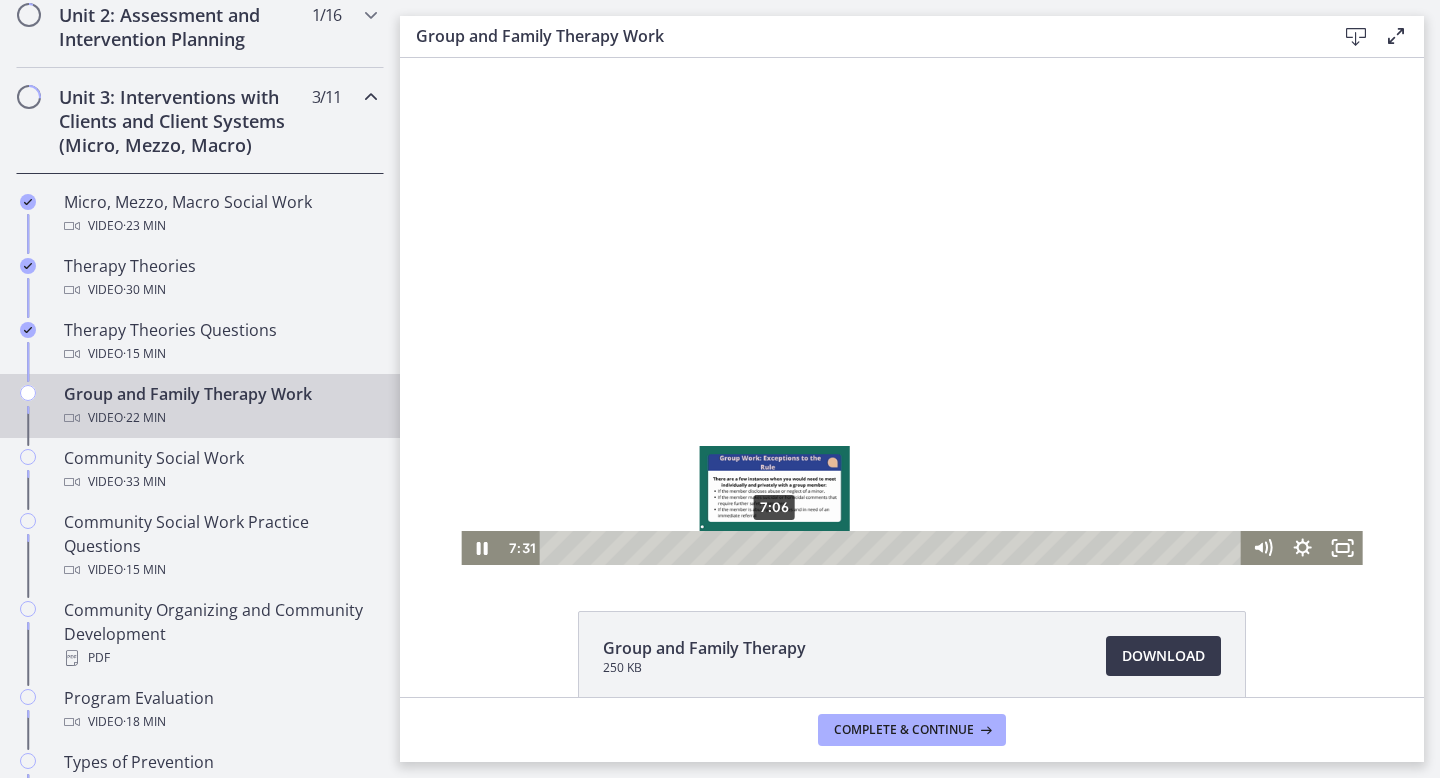 click on "7:06" at bounding box center [894, 548] 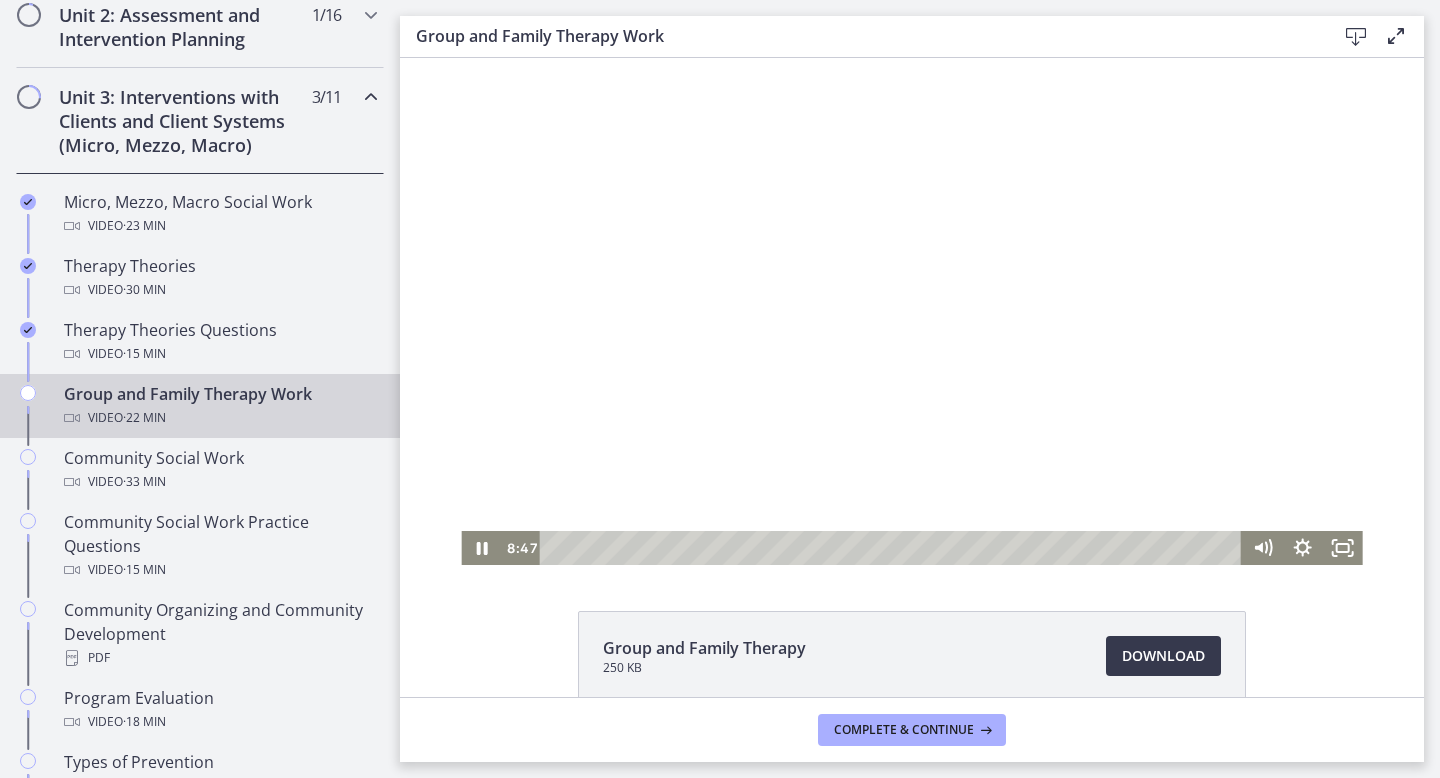 click at bounding box center (911, 311) 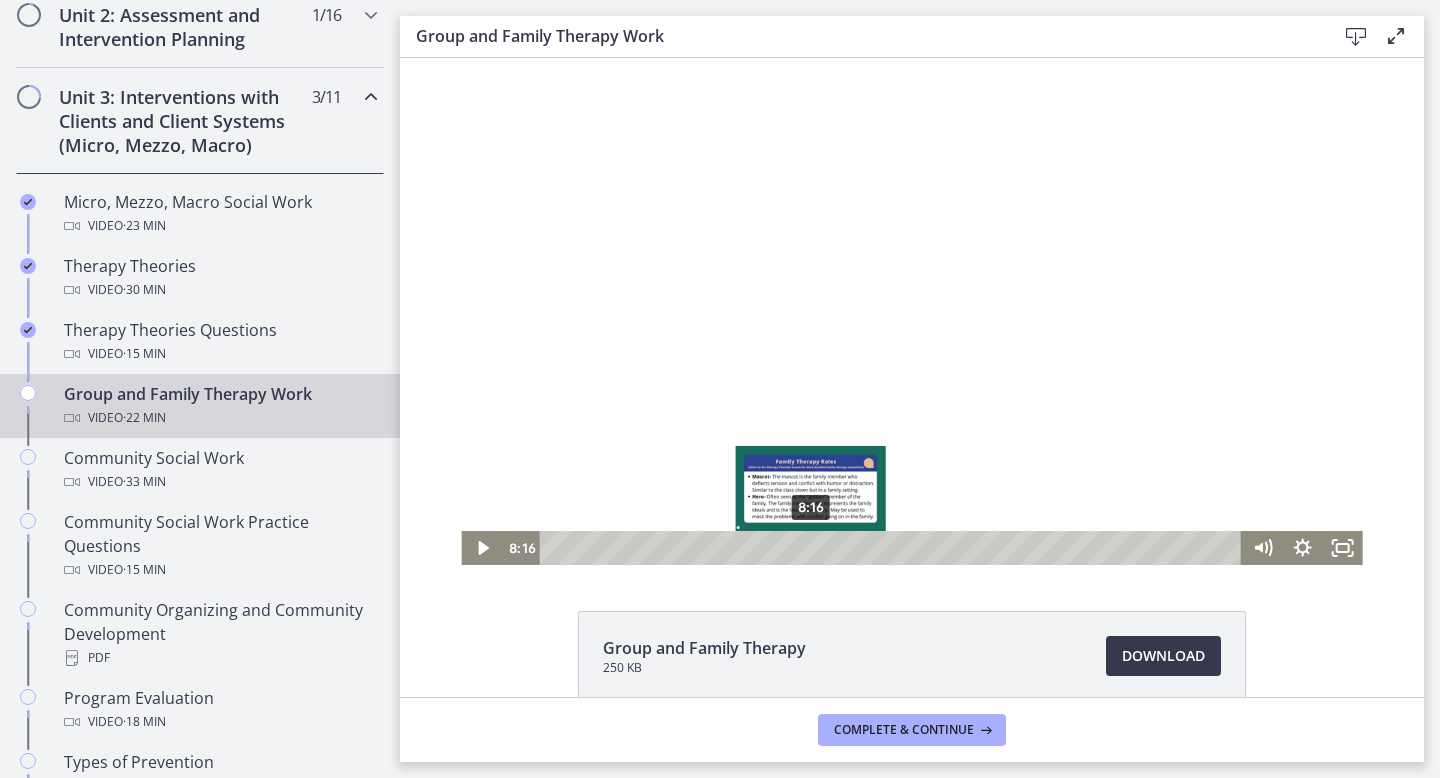click on "8:16" at bounding box center (894, 548) 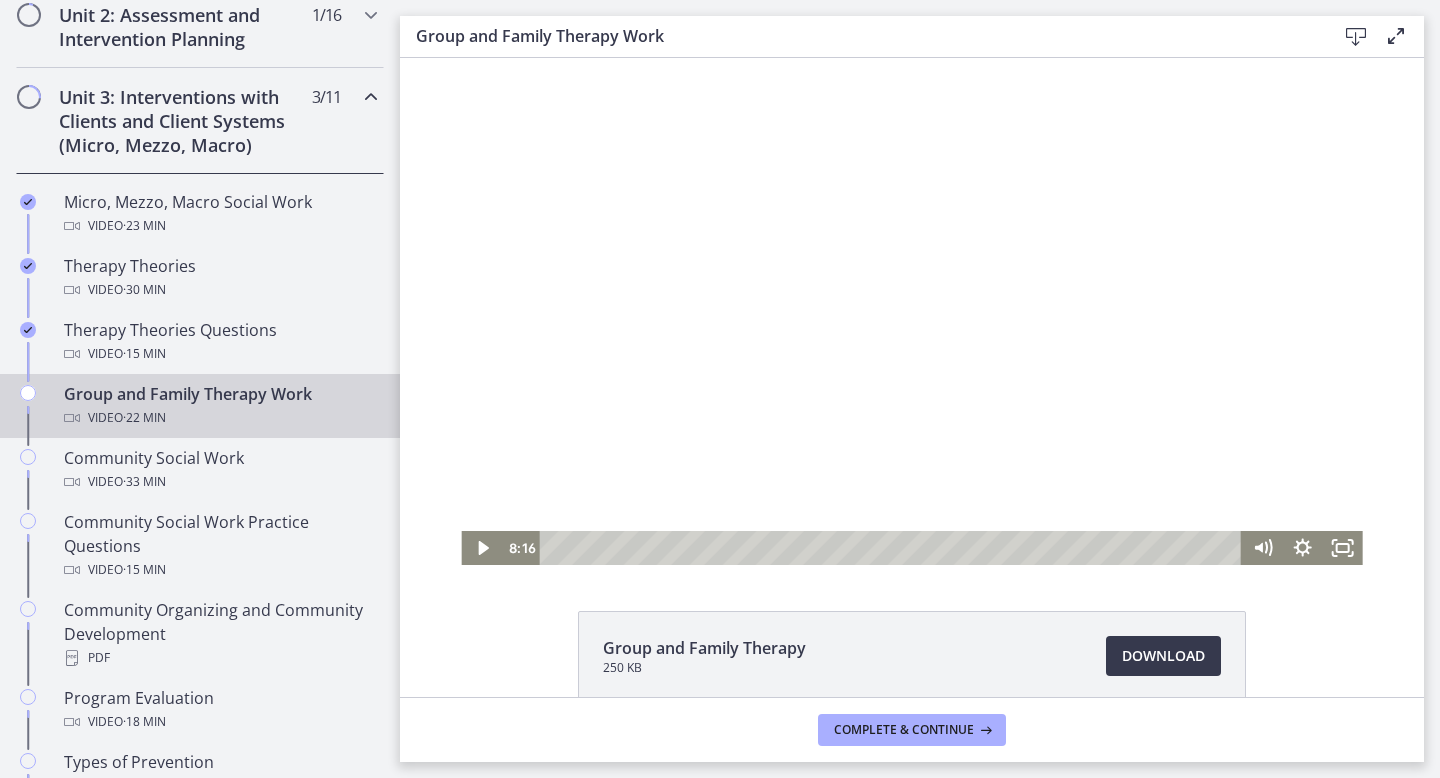 click at bounding box center (911, 311) 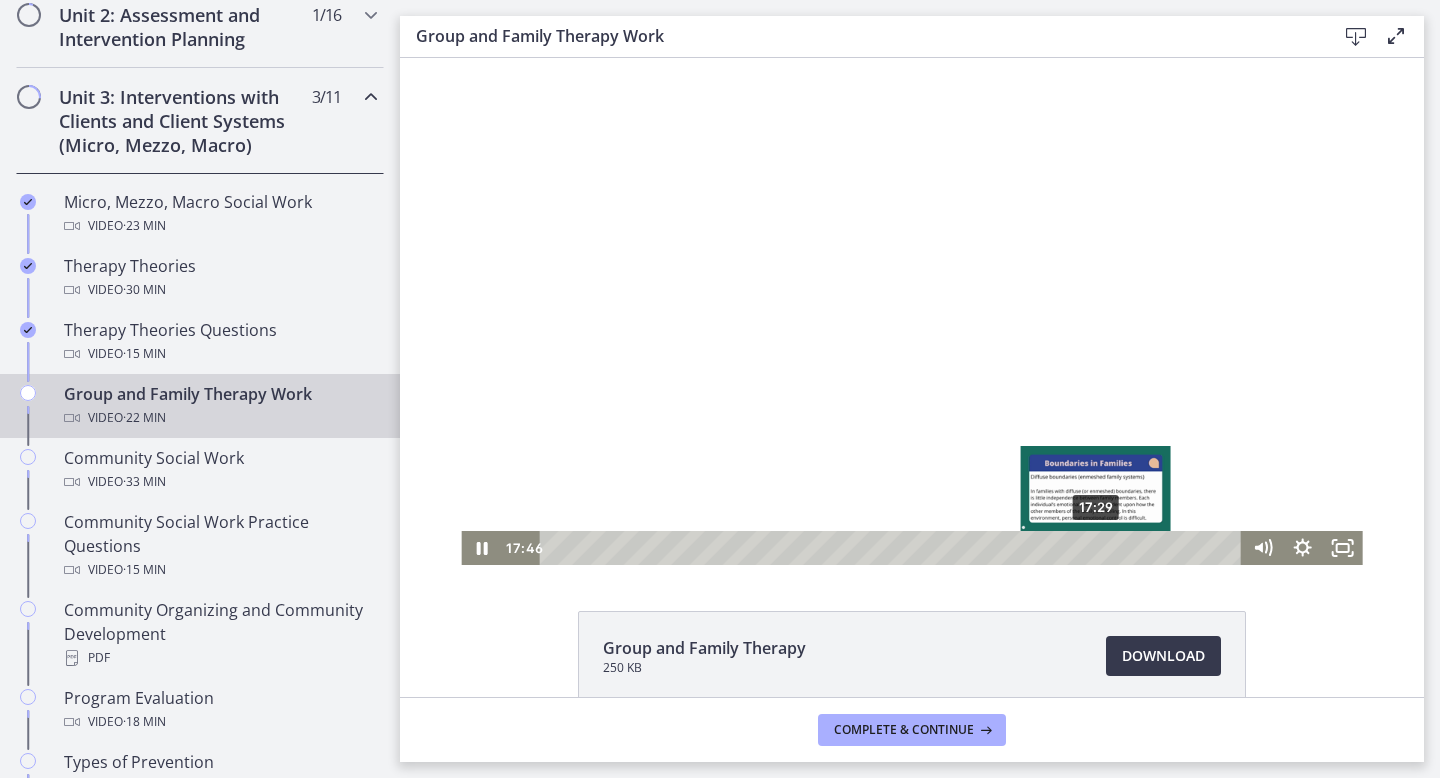 click on "17:29" at bounding box center (894, 548) 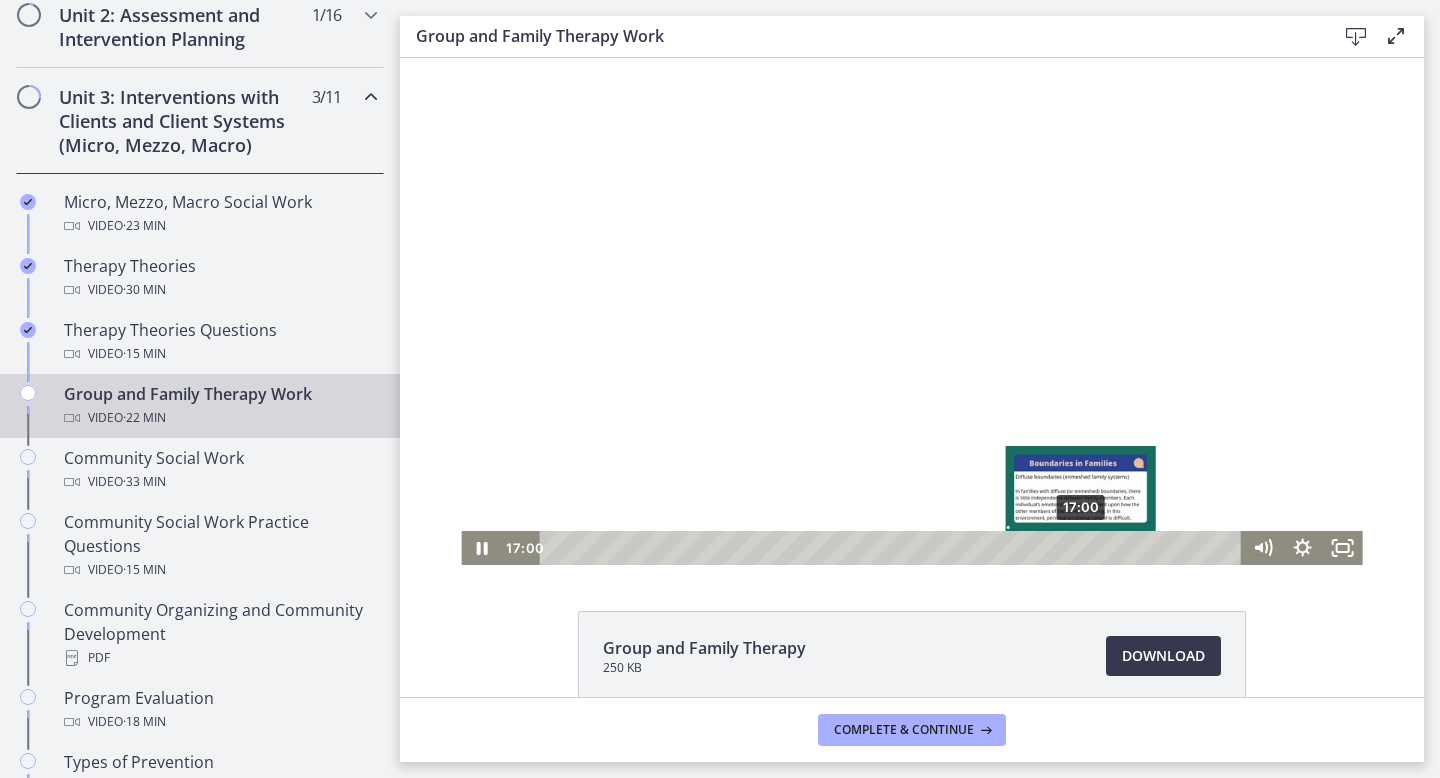 click on "17:00" at bounding box center [894, 548] 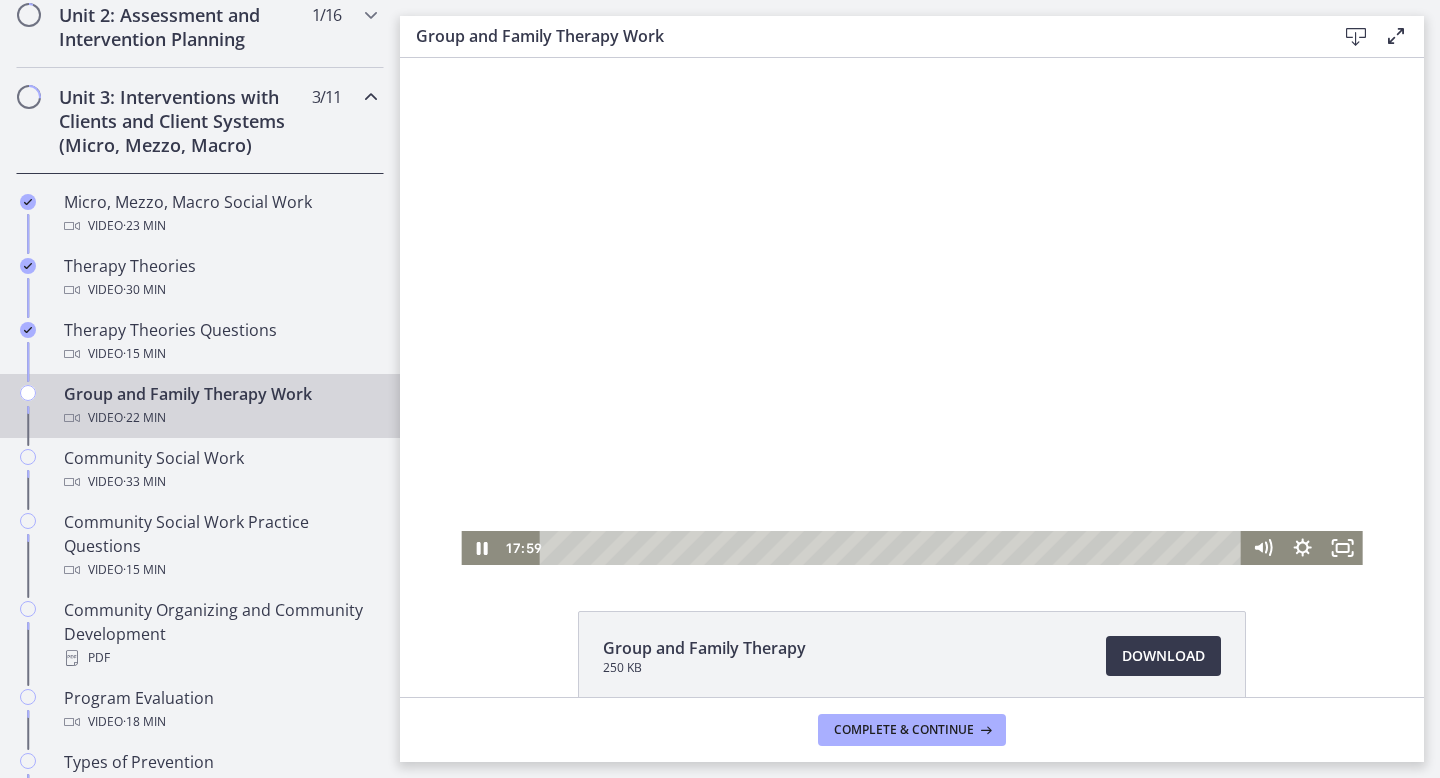 click at bounding box center (911, 311) 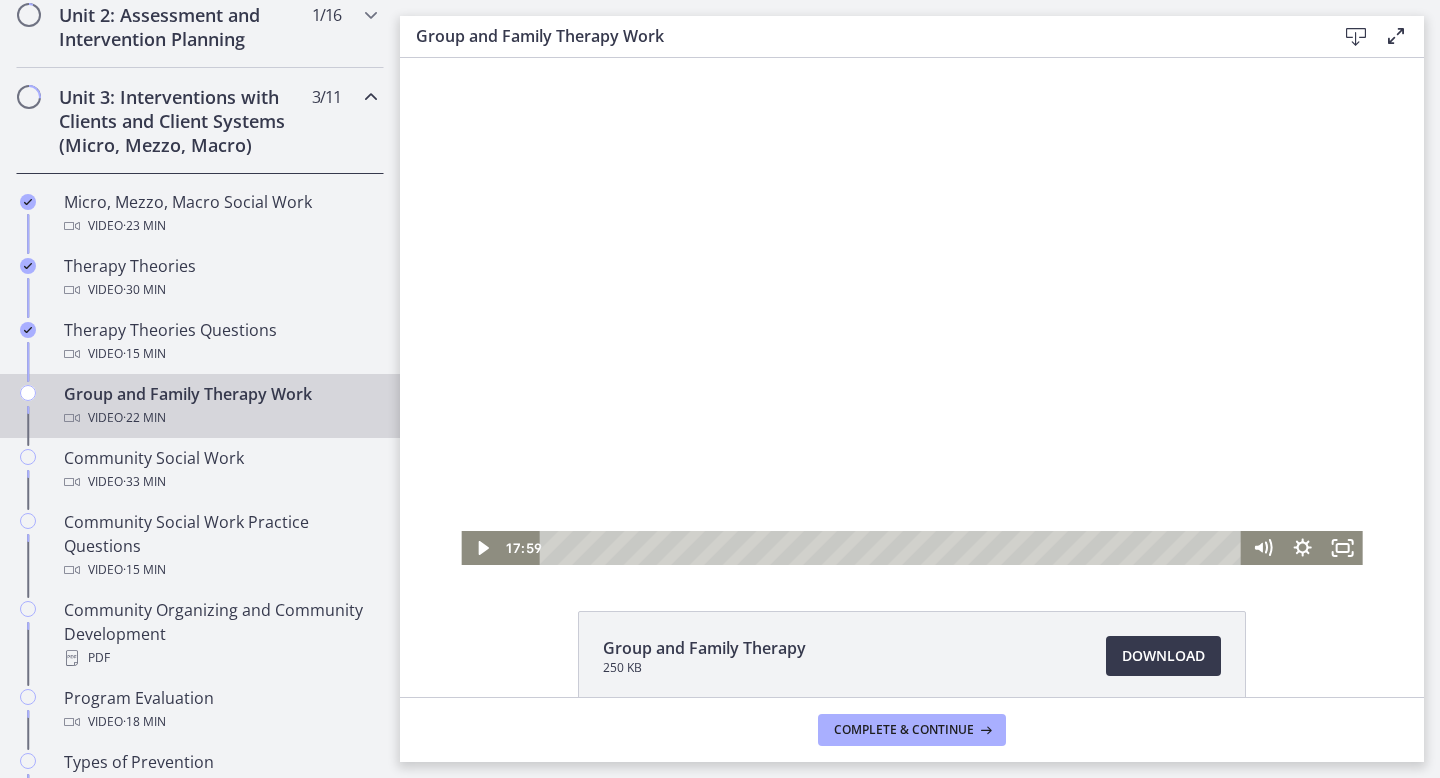 click at bounding box center [911, 311] 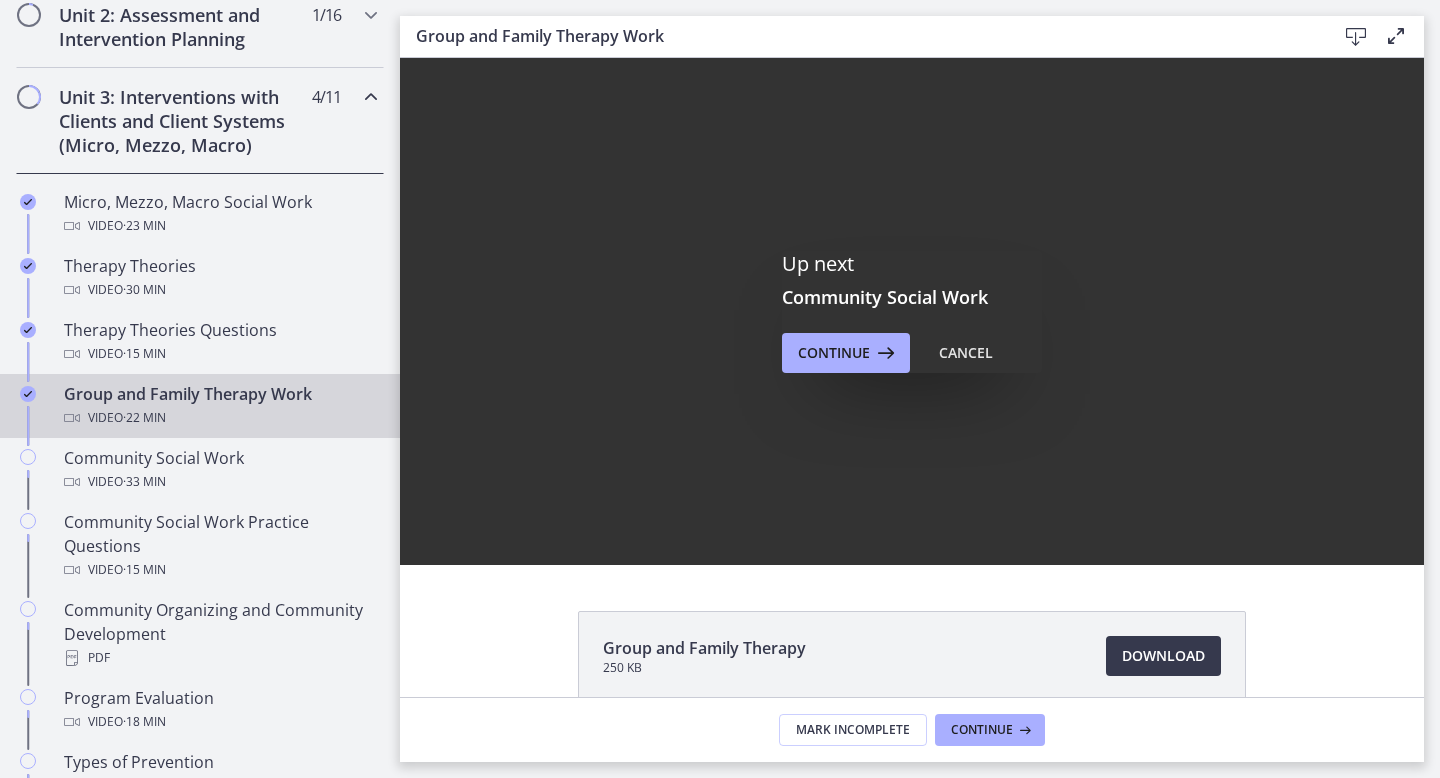 scroll, scrollTop: 0, scrollLeft: 0, axis: both 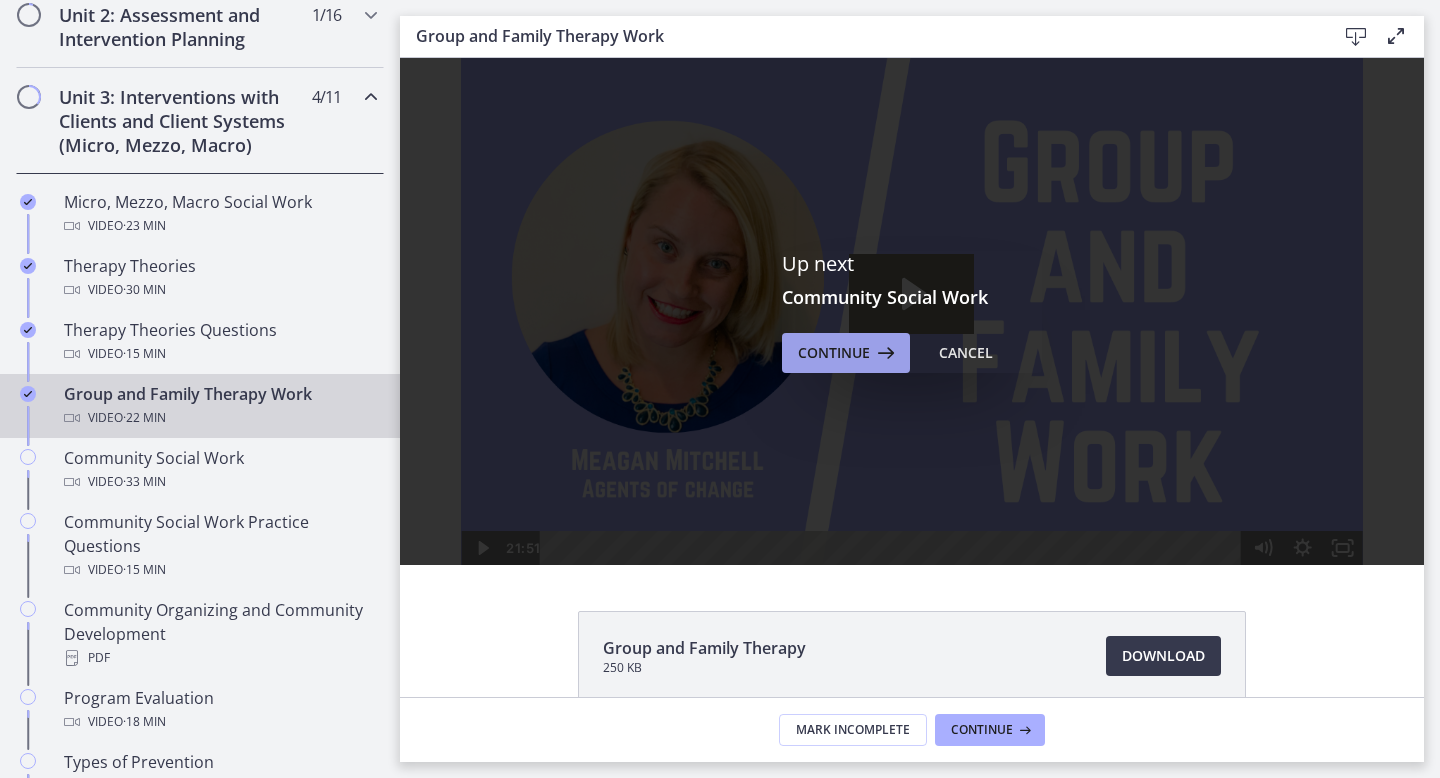 click on "Continue" at bounding box center (834, 353) 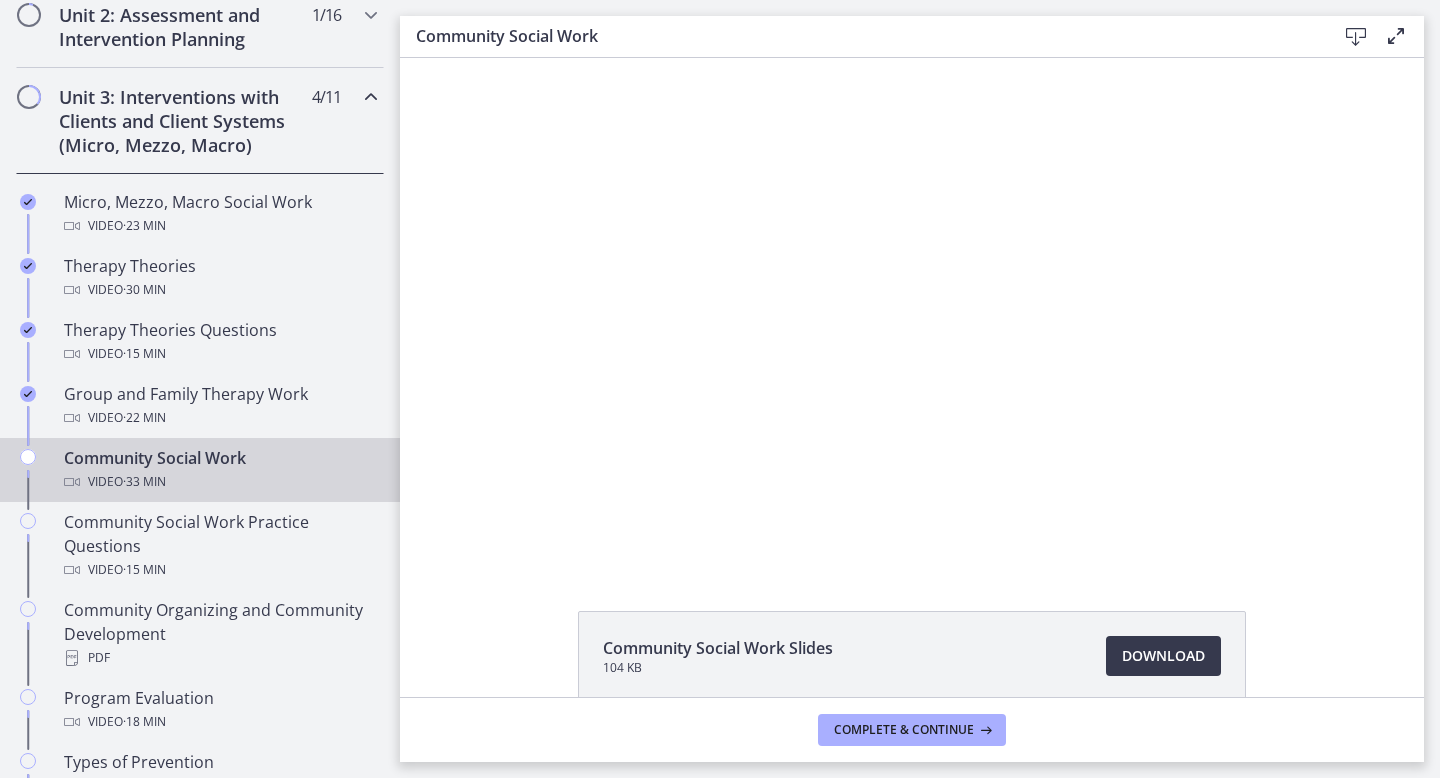 scroll, scrollTop: 0, scrollLeft: 0, axis: both 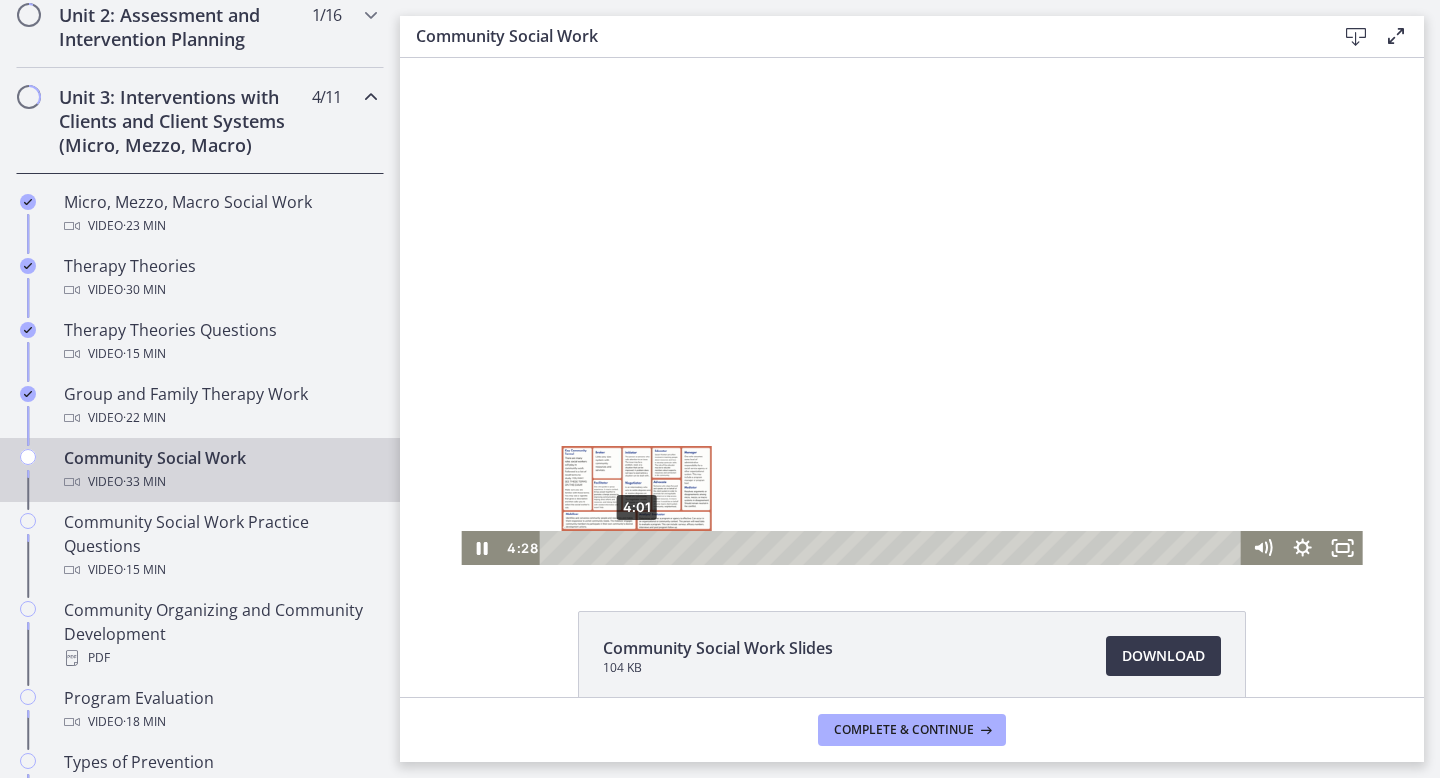 click on "4:01" at bounding box center [894, 548] 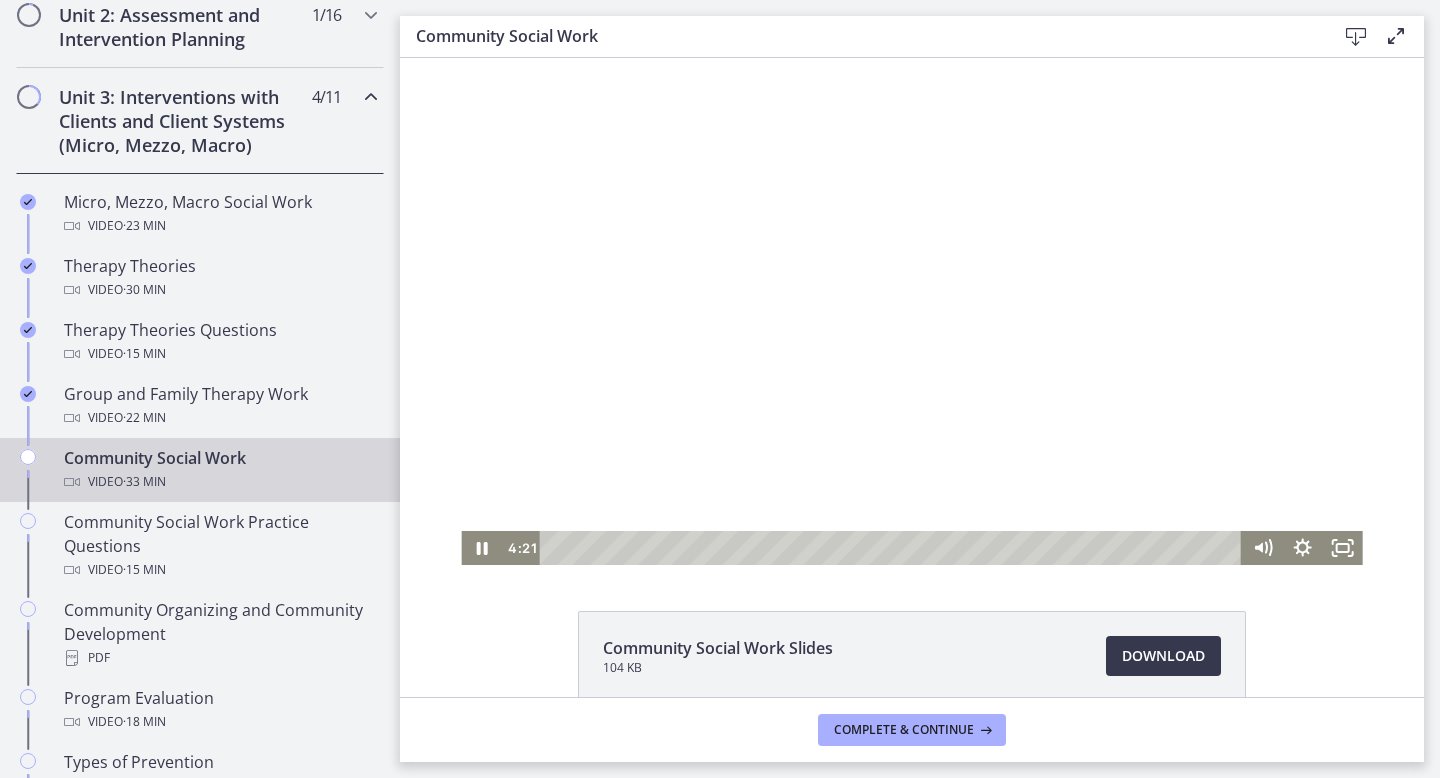 click at bounding box center (911, 311) 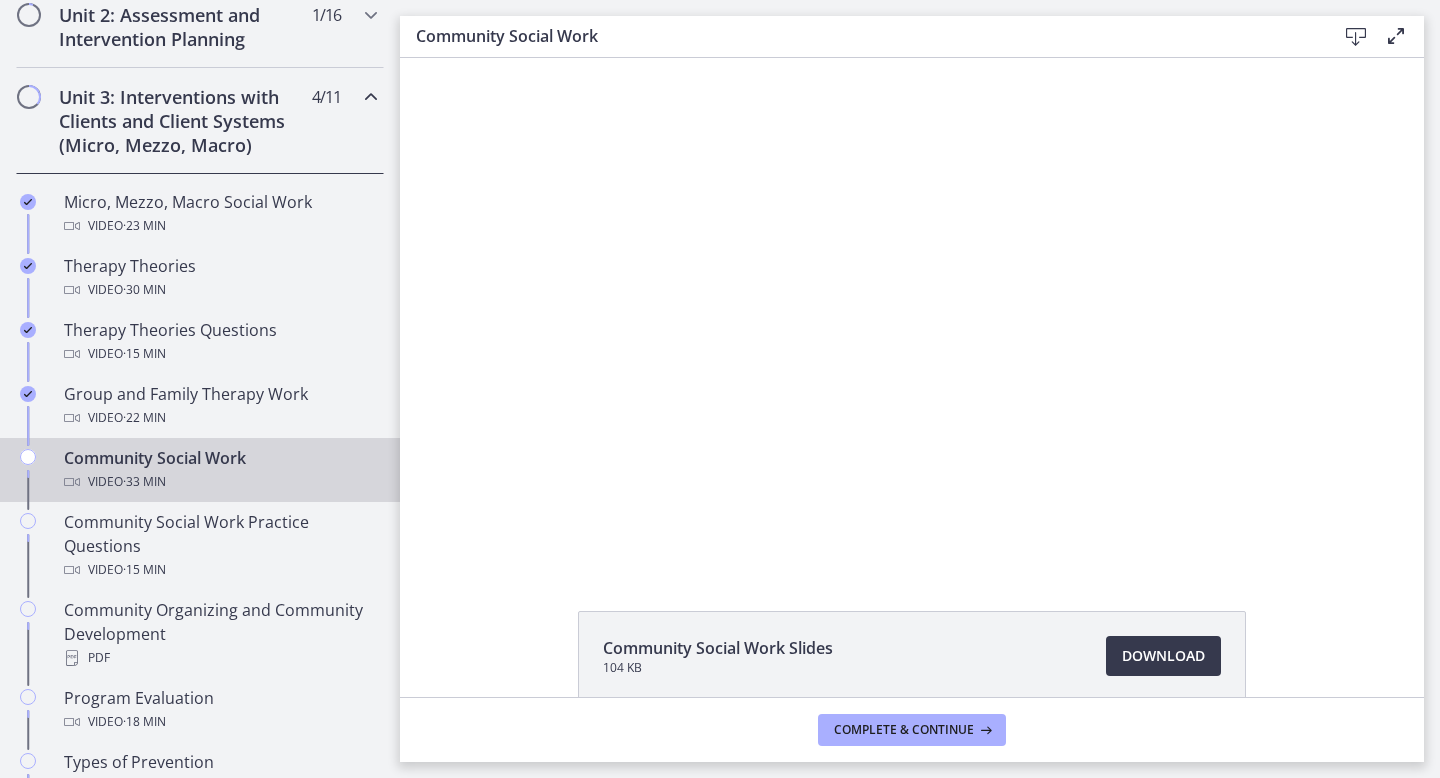 click at bounding box center (911, 311) 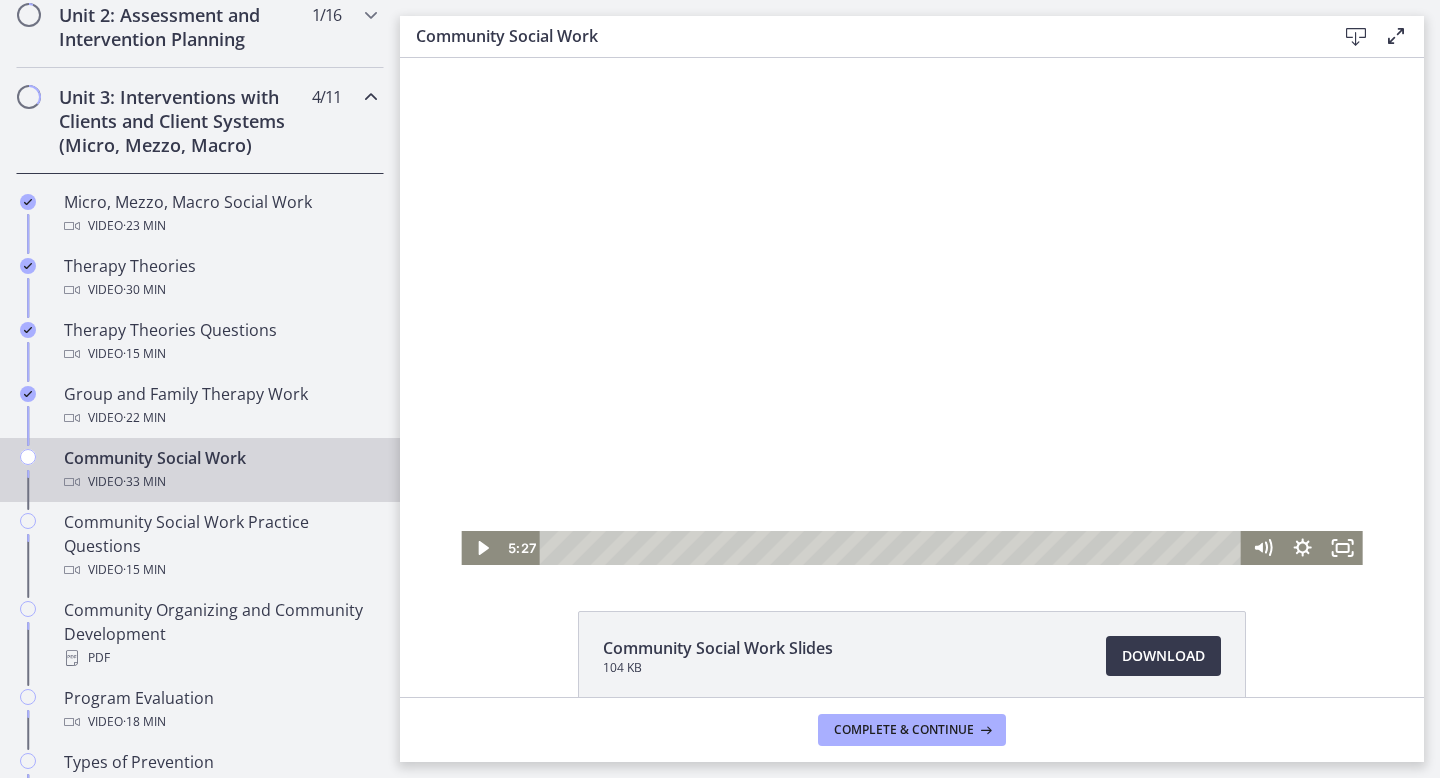 click at bounding box center [911, 311] 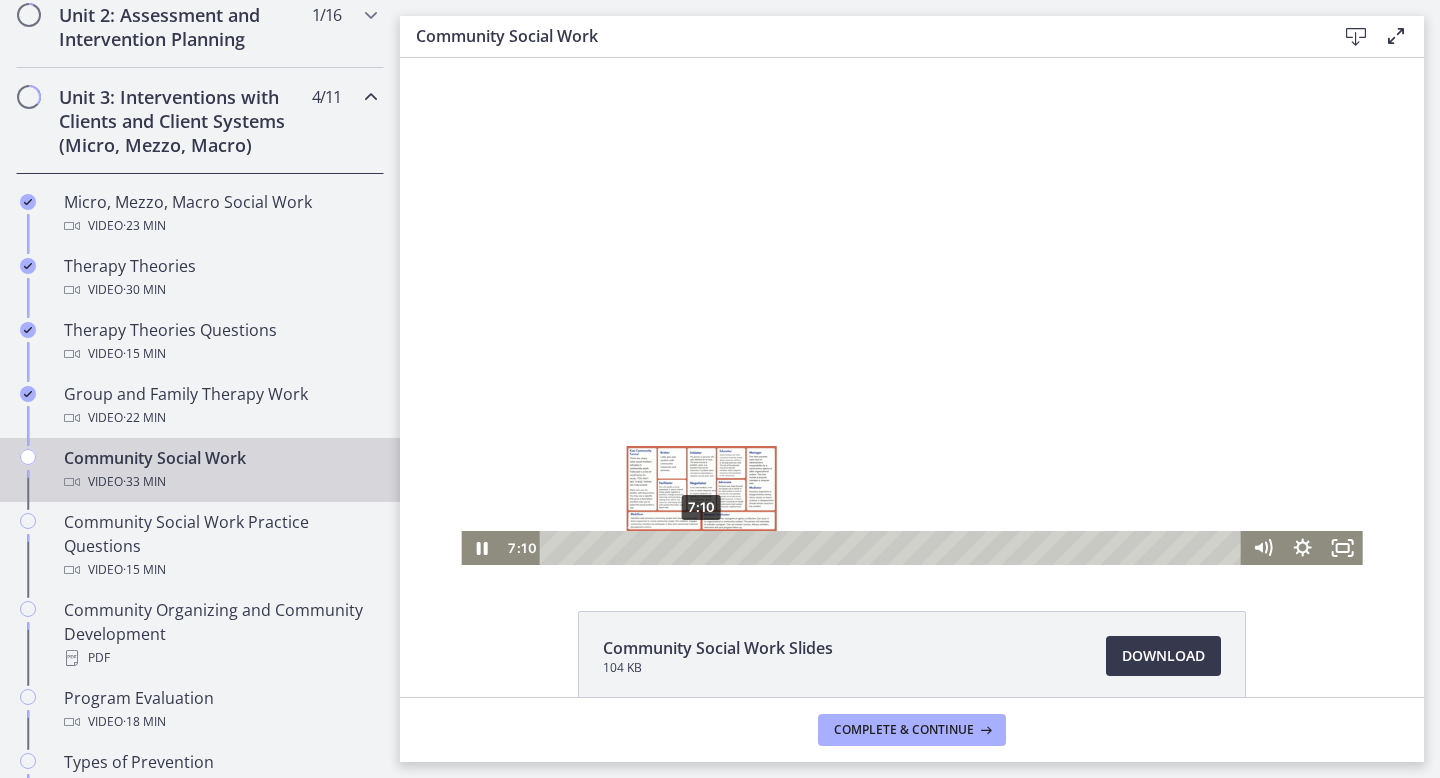 click on "7:10" at bounding box center [894, 548] 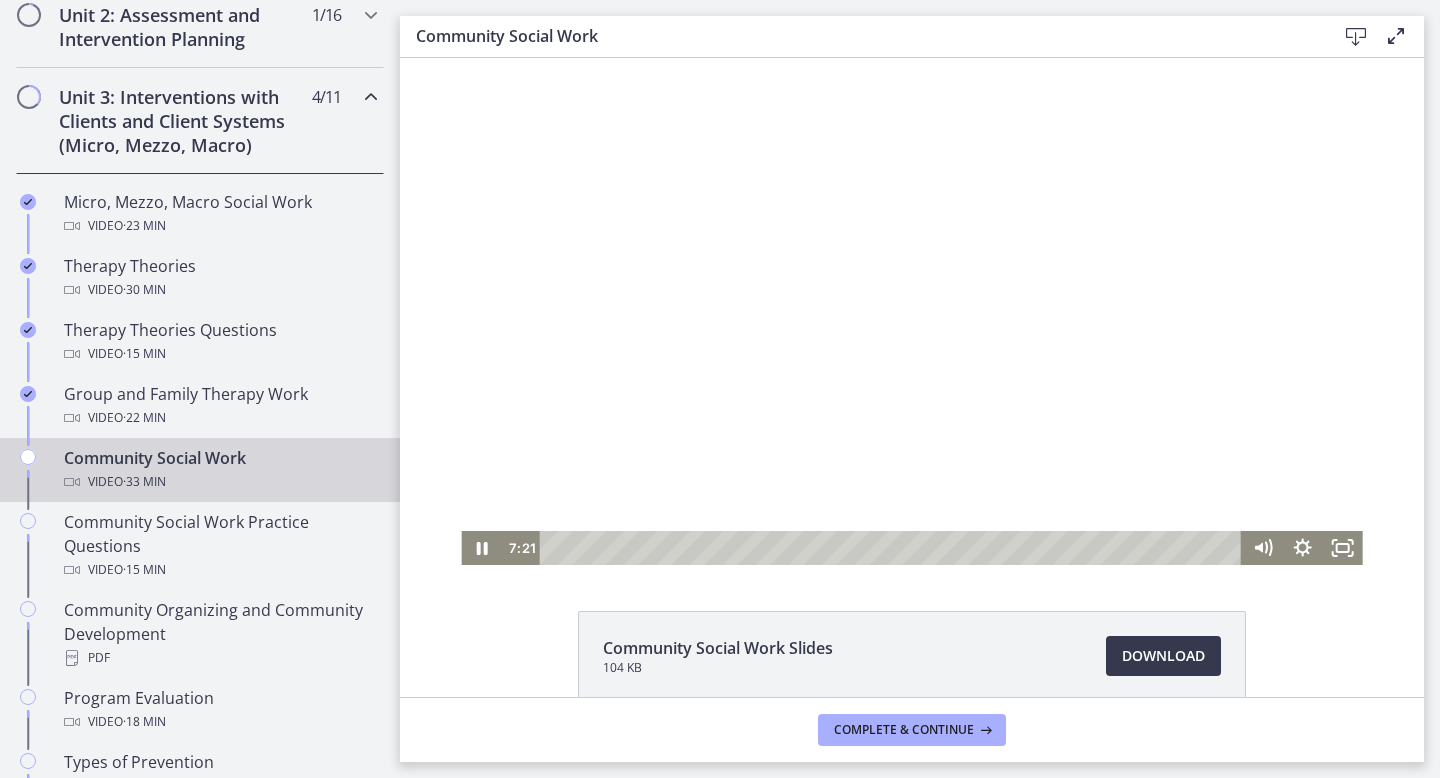 click at bounding box center (911, 311) 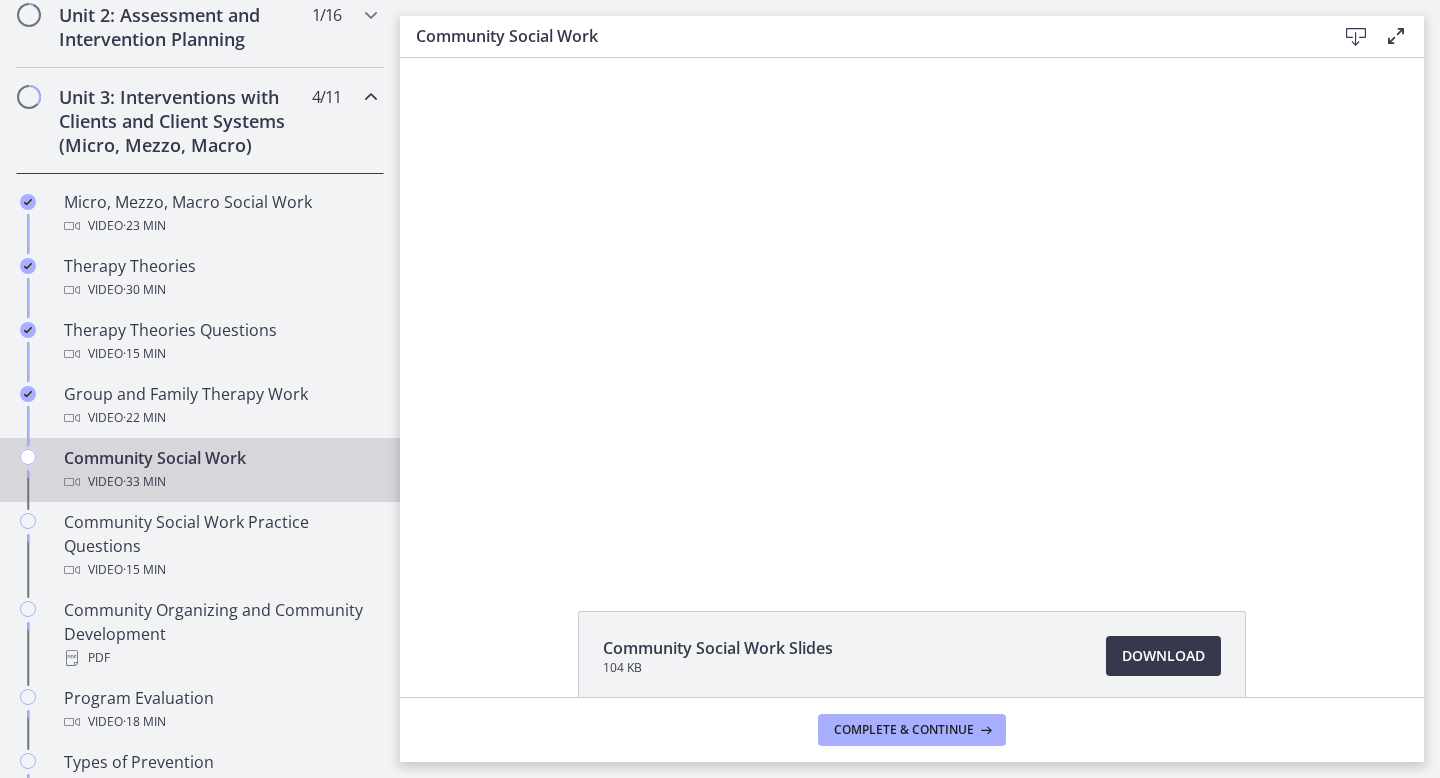 click at bounding box center [911, 311] 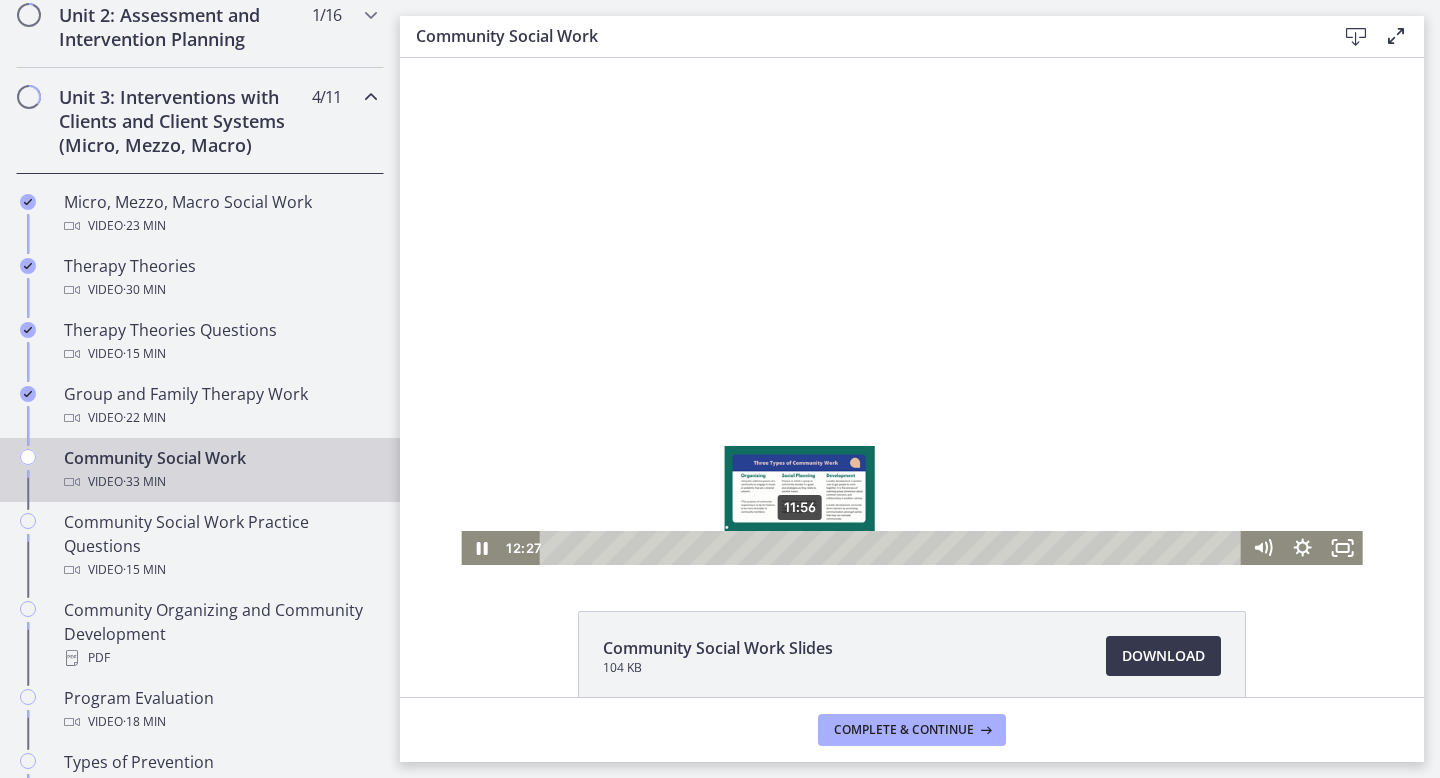 click on "11:56" at bounding box center [894, 548] 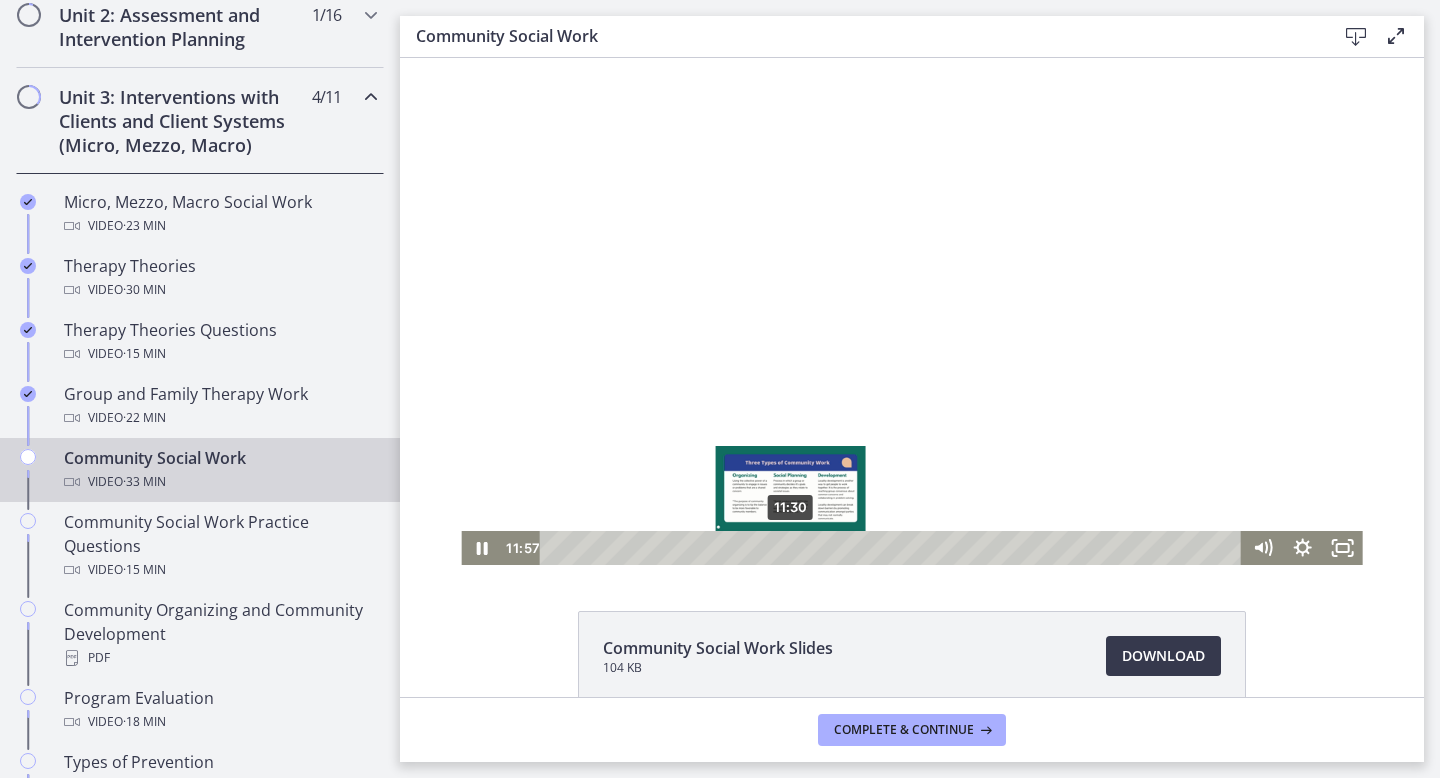 click on "11:30" at bounding box center [894, 548] 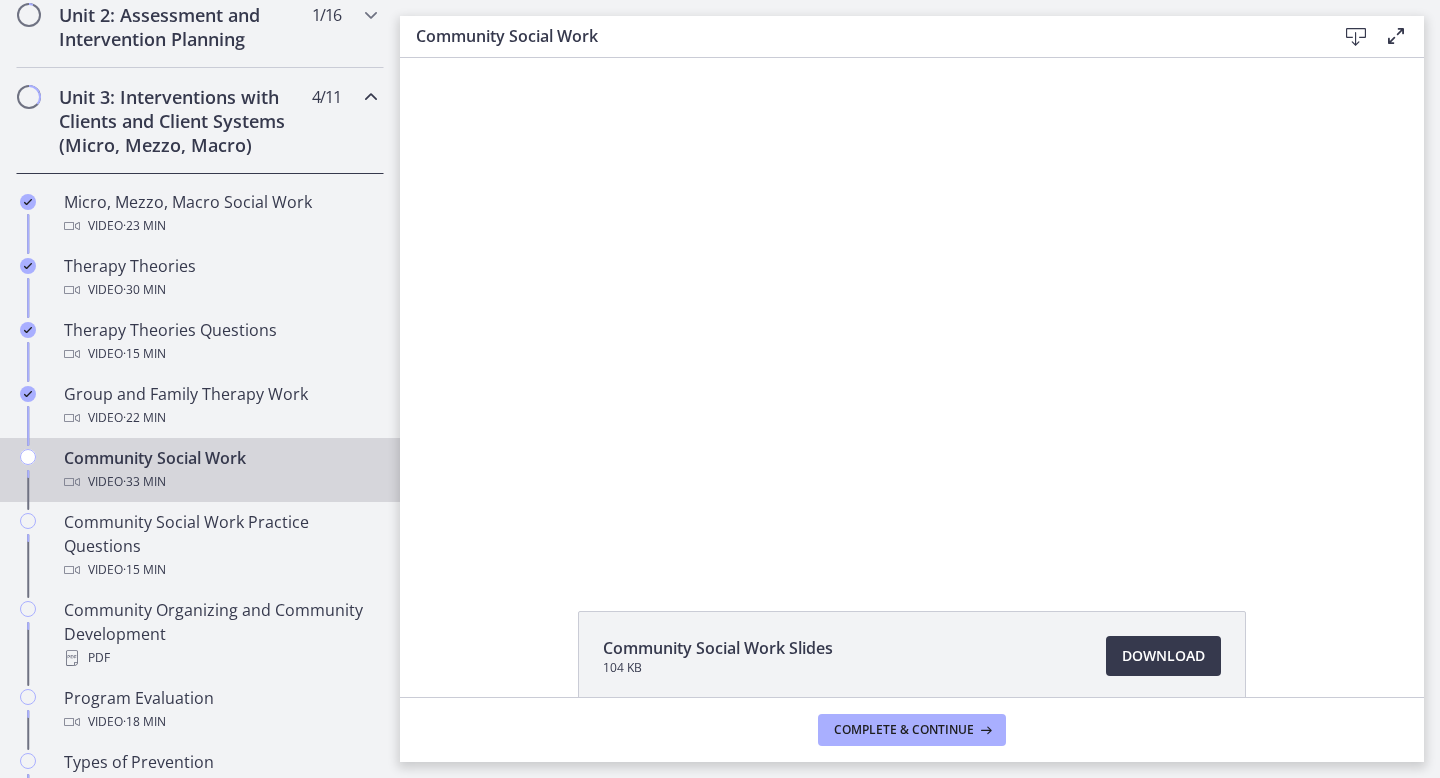click at bounding box center [911, 311] 